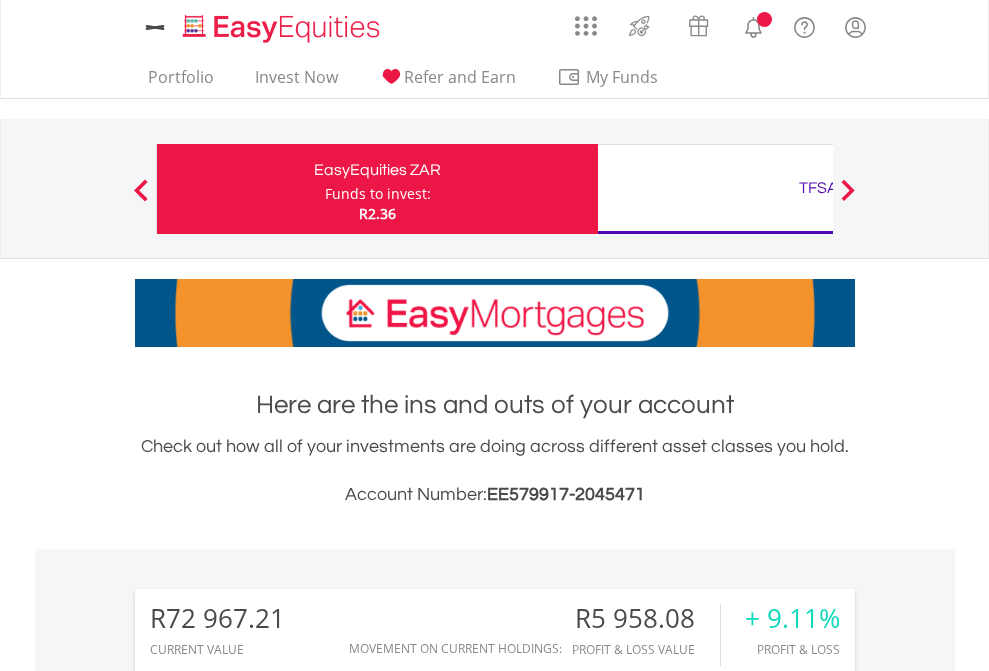 scroll, scrollTop: 0, scrollLeft: 0, axis: both 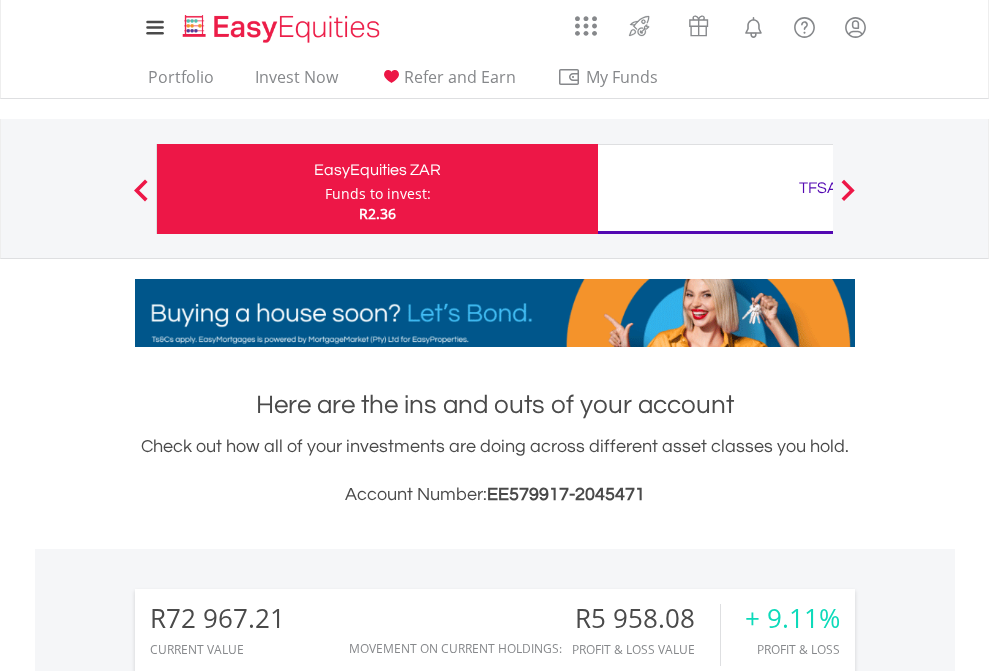 click on "Funds to invest:" at bounding box center [378, 194] 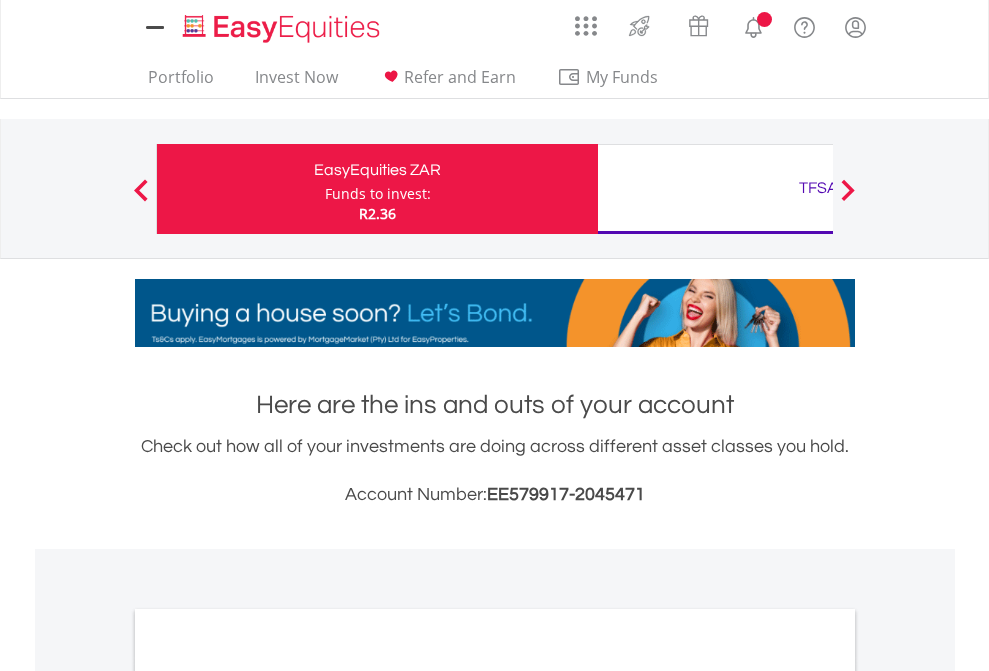 scroll, scrollTop: 0, scrollLeft: 0, axis: both 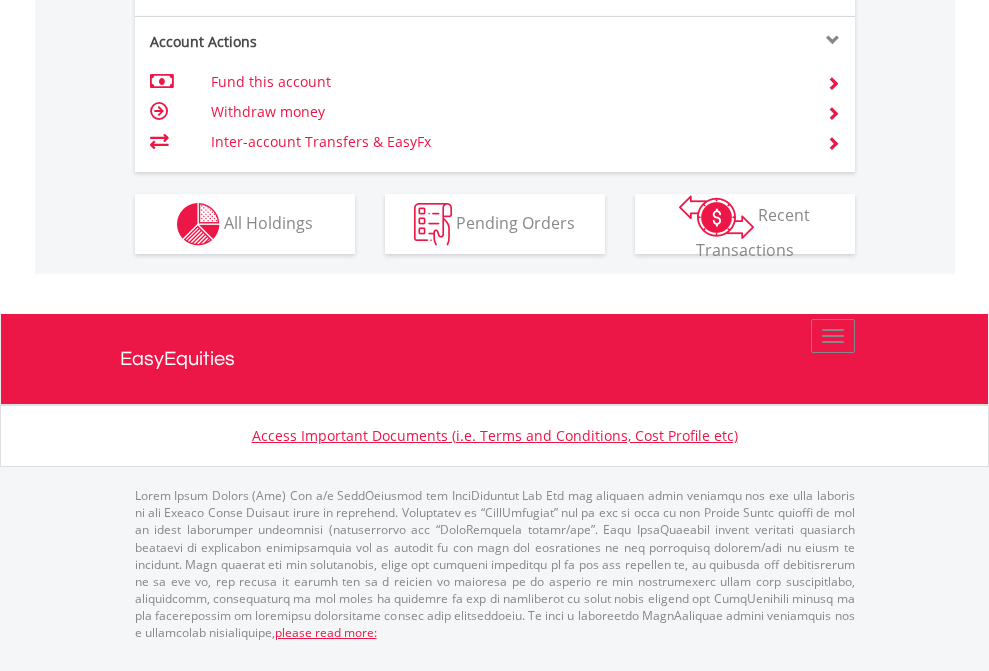 click on "Investment types" at bounding box center [706, -337] 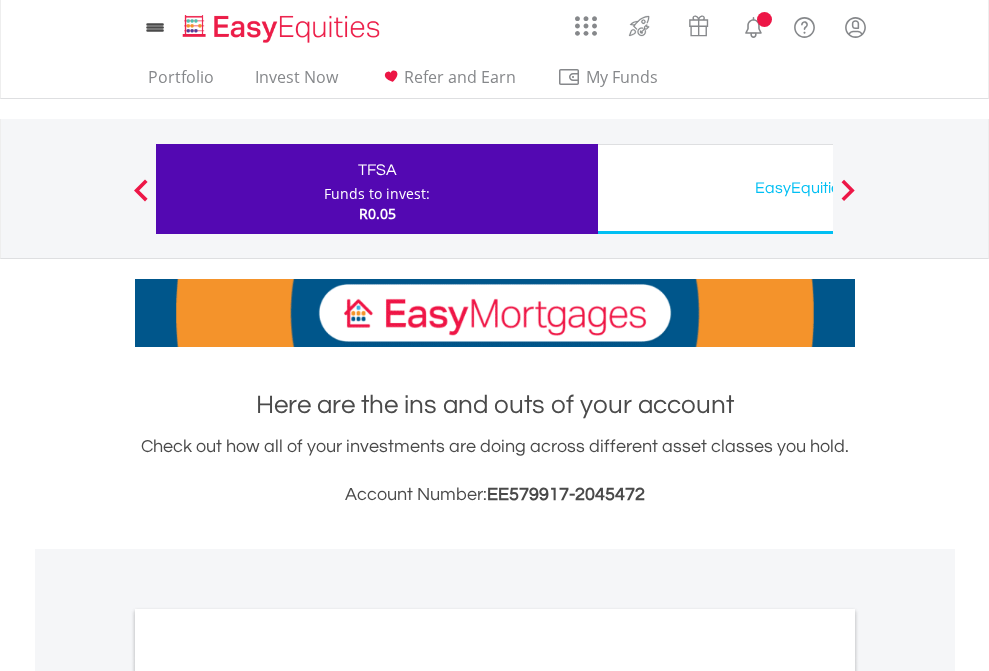 scroll, scrollTop: 0, scrollLeft: 0, axis: both 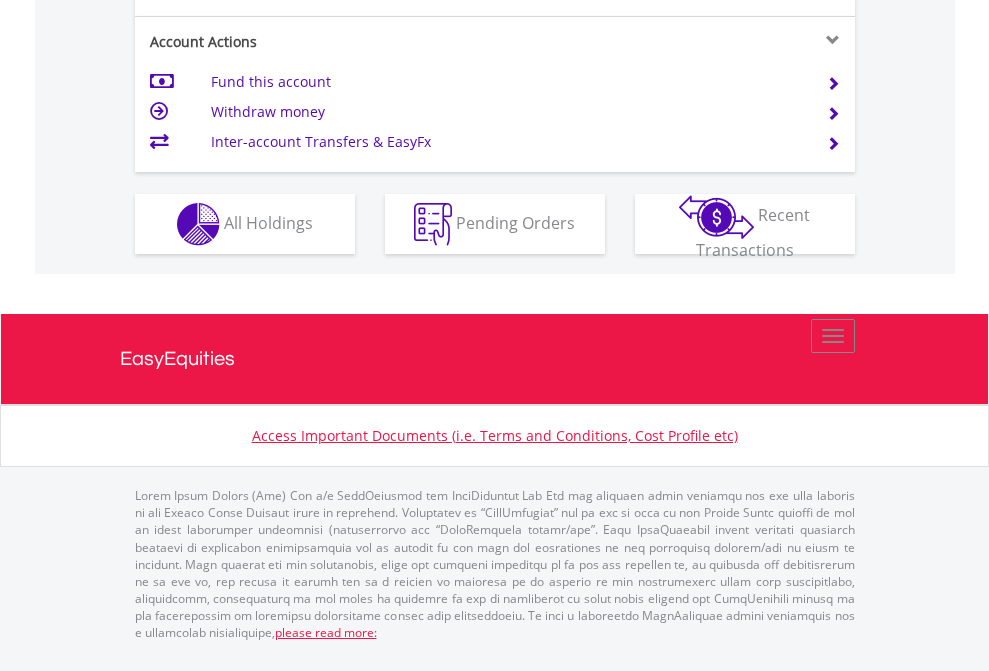 click on "Investment types" at bounding box center (706, -337) 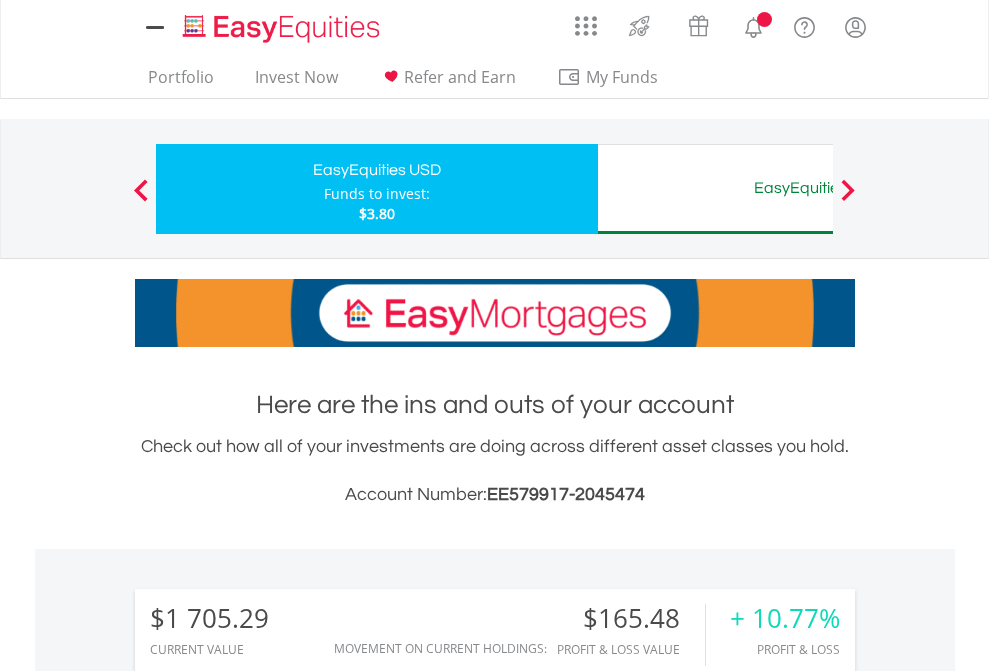 scroll, scrollTop: 0, scrollLeft: 0, axis: both 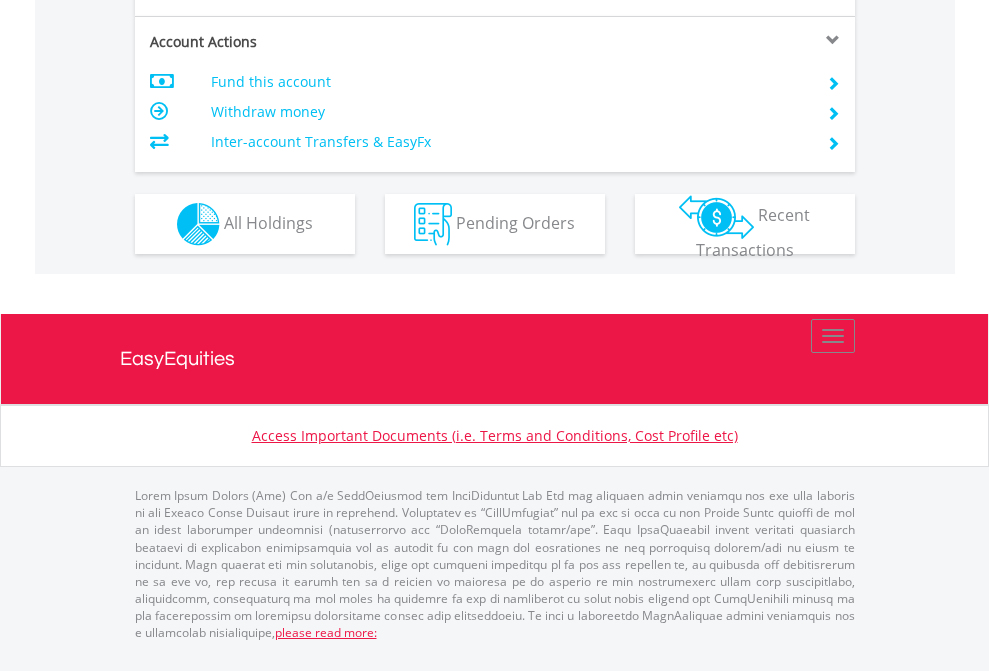 click on "Investment types" at bounding box center (706, -337) 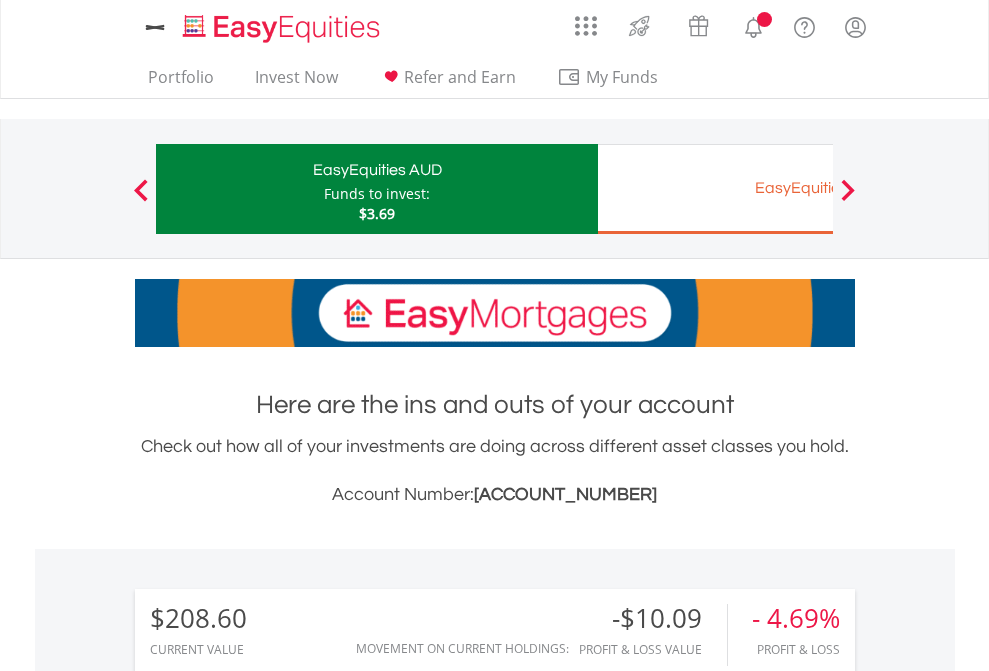 scroll, scrollTop: 0, scrollLeft: 0, axis: both 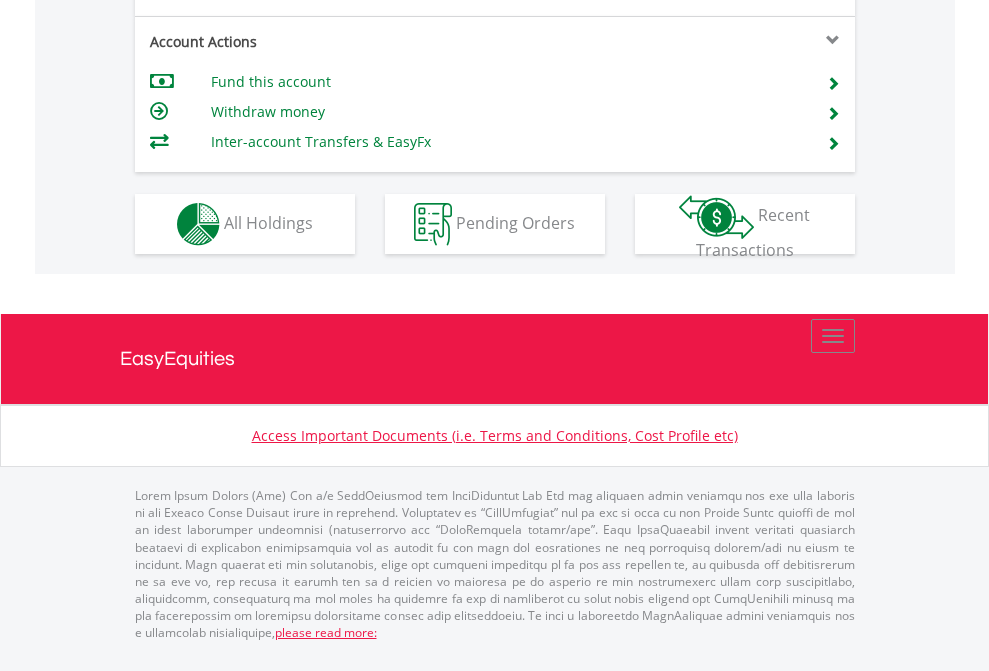 click on "Investment types" at bounding box center (706, -337) 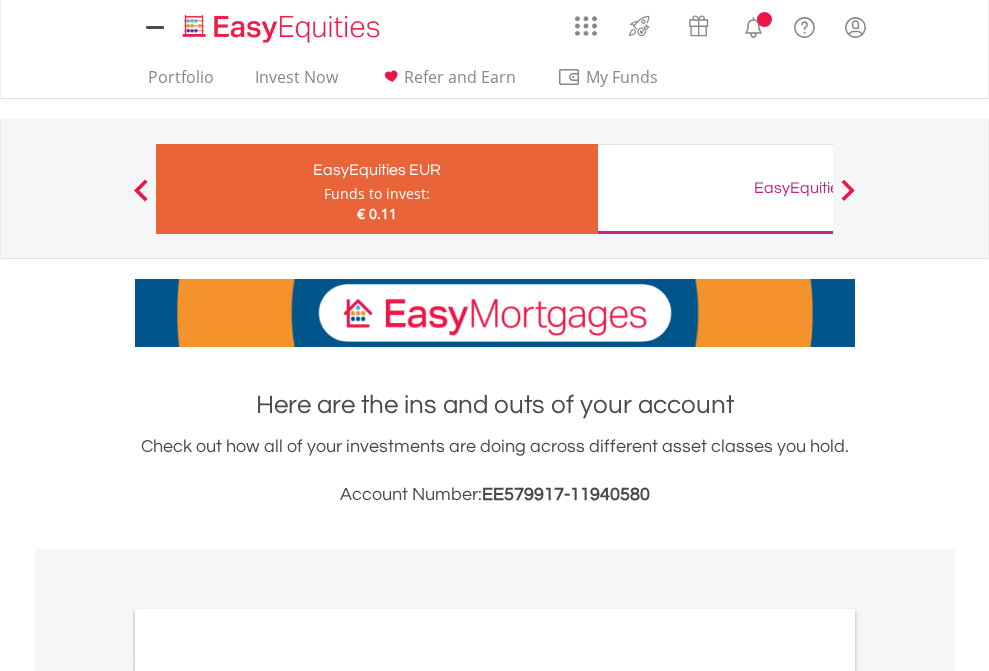 scroll, scrollTop: 0, scrollLeft: 0, axis: both 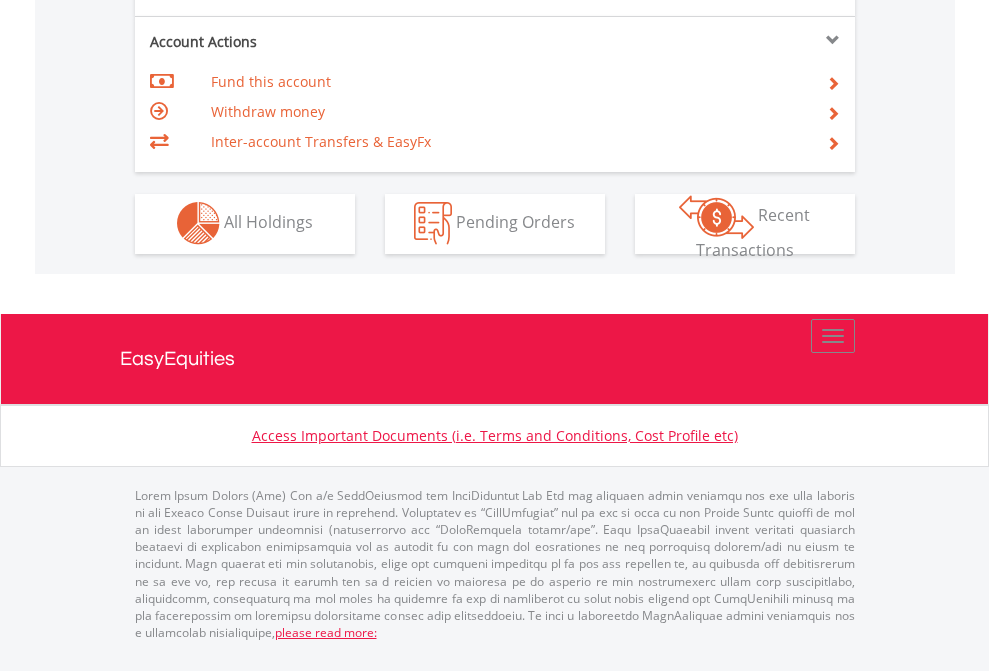 click on "Investment types" at bounding box center [706, -353] 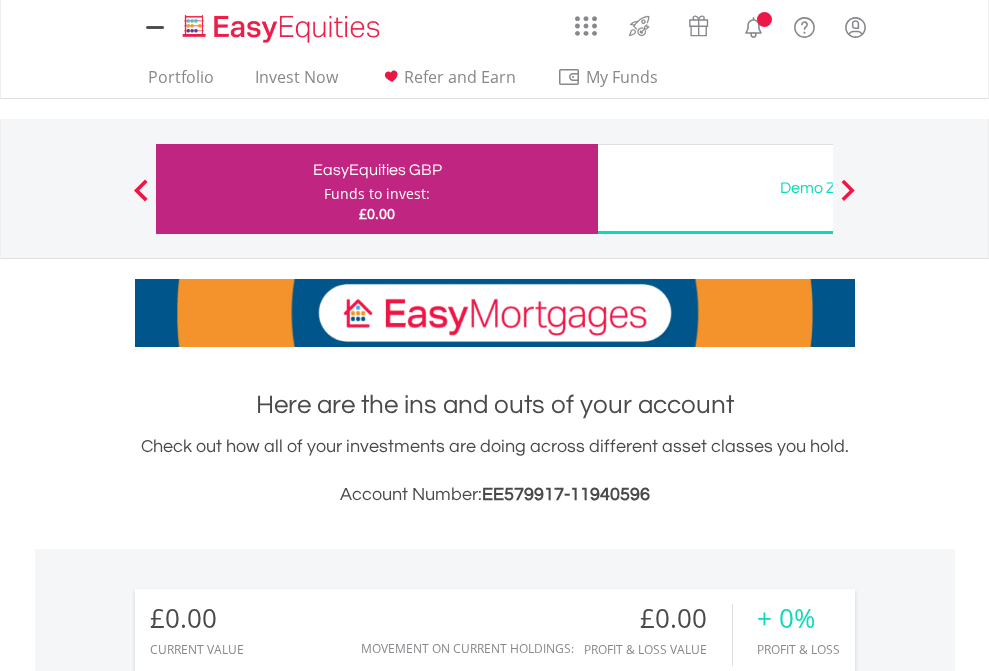scroll, scrollTop: 0, scrollLeft: 0, axis: both 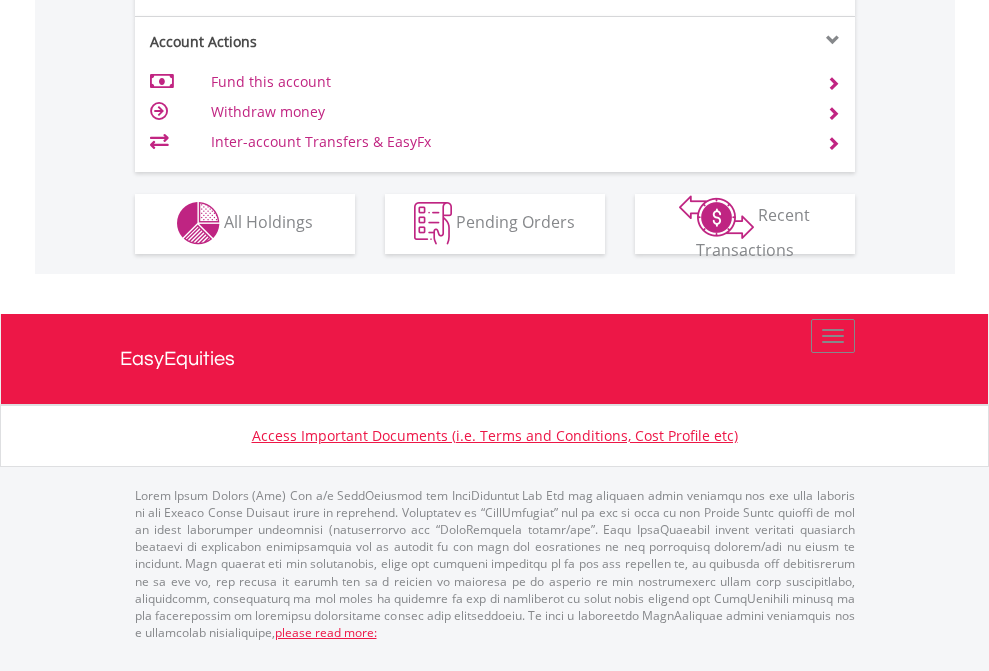 click on "Investment types" at bounding box center (706, -353) 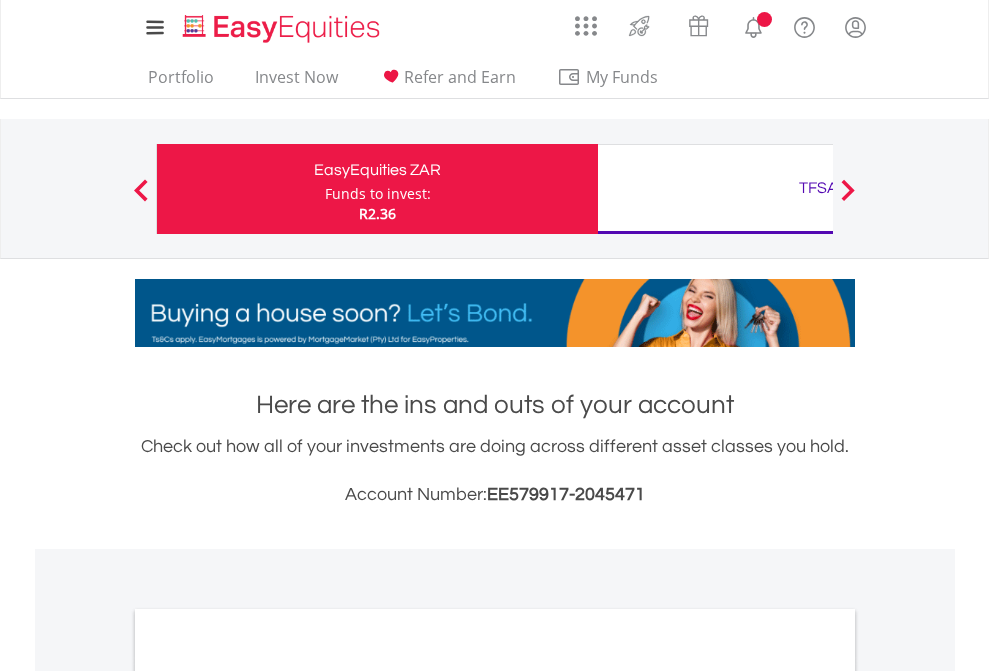 scroll, scrollTop: 1202, scrollLeft: 0, axis: vertical 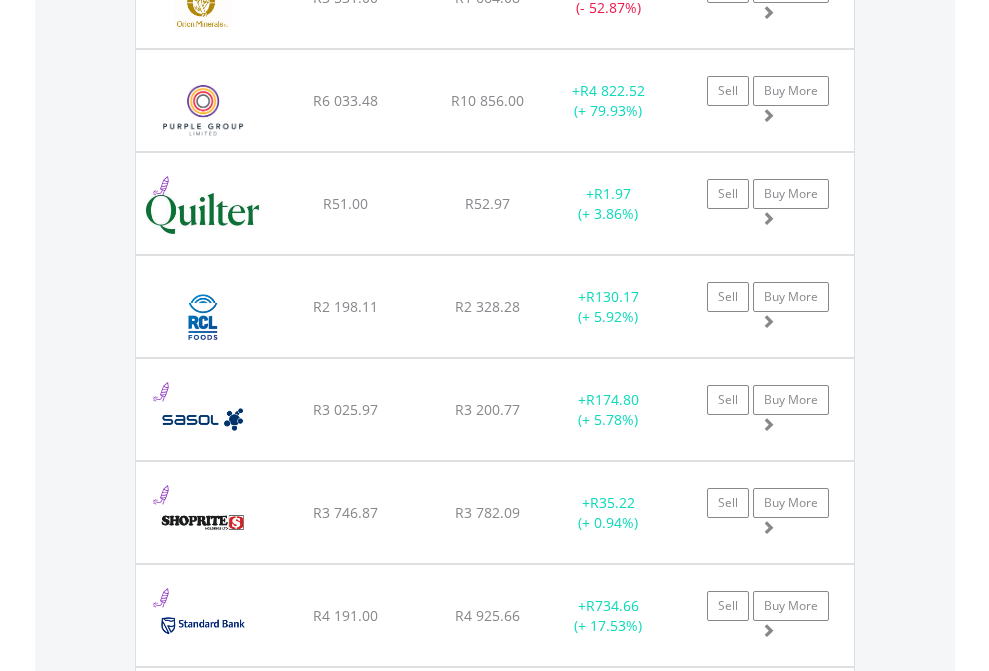 click on "TFSA" at bounding box center (818, -2157) 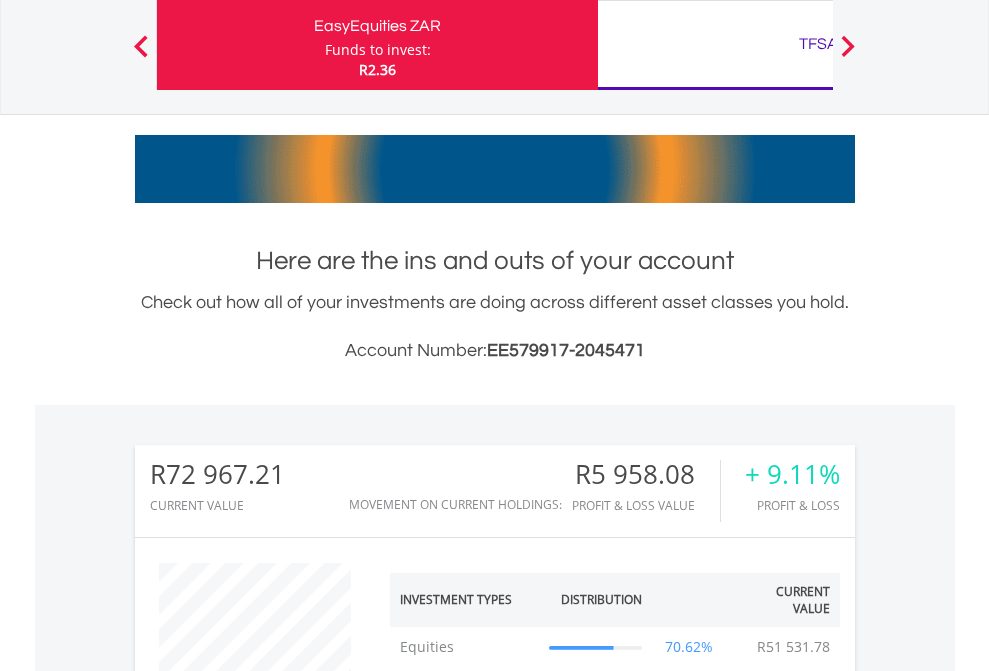 scroll, scrollTop: 999808, scrollLeft: 999687, axis: both 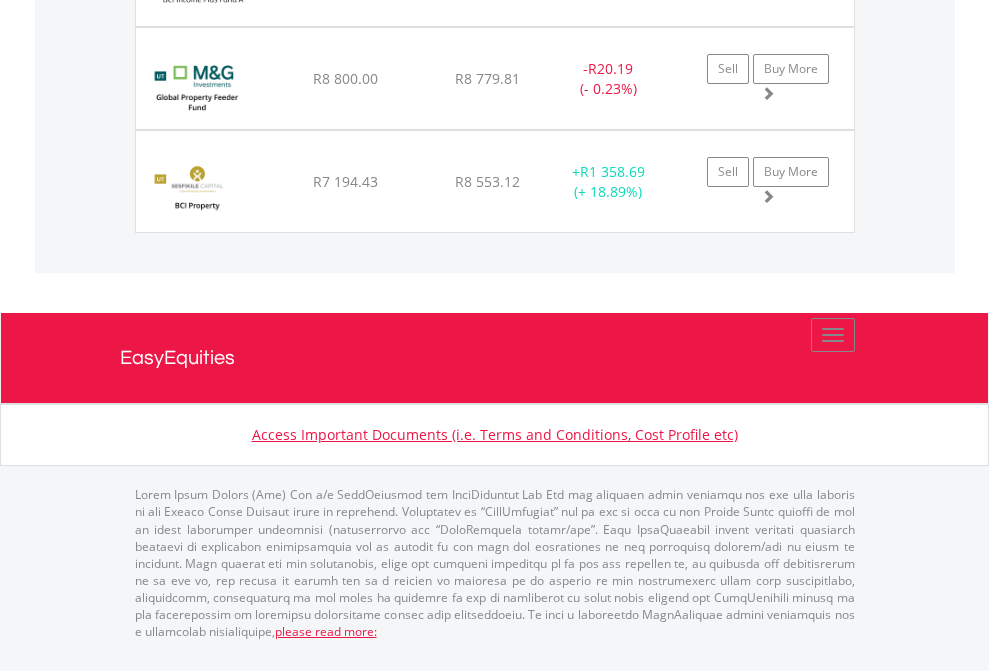 click on "EasyEquities USD" at bounding box center (818, -1581) 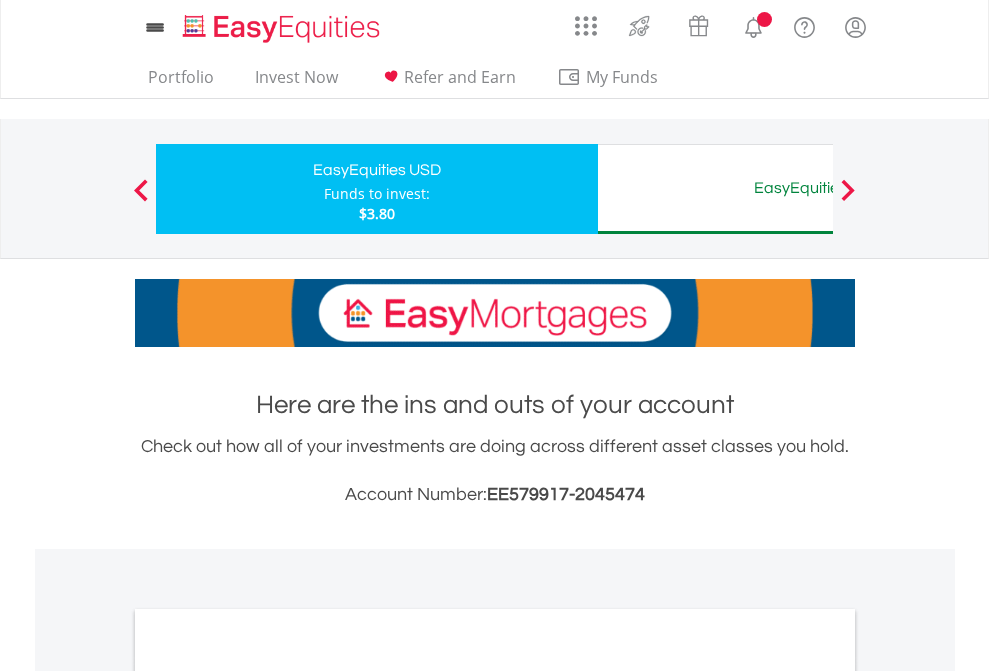 scroll, scrollTop: 1202, scrollLeft: 0, axis: vertical 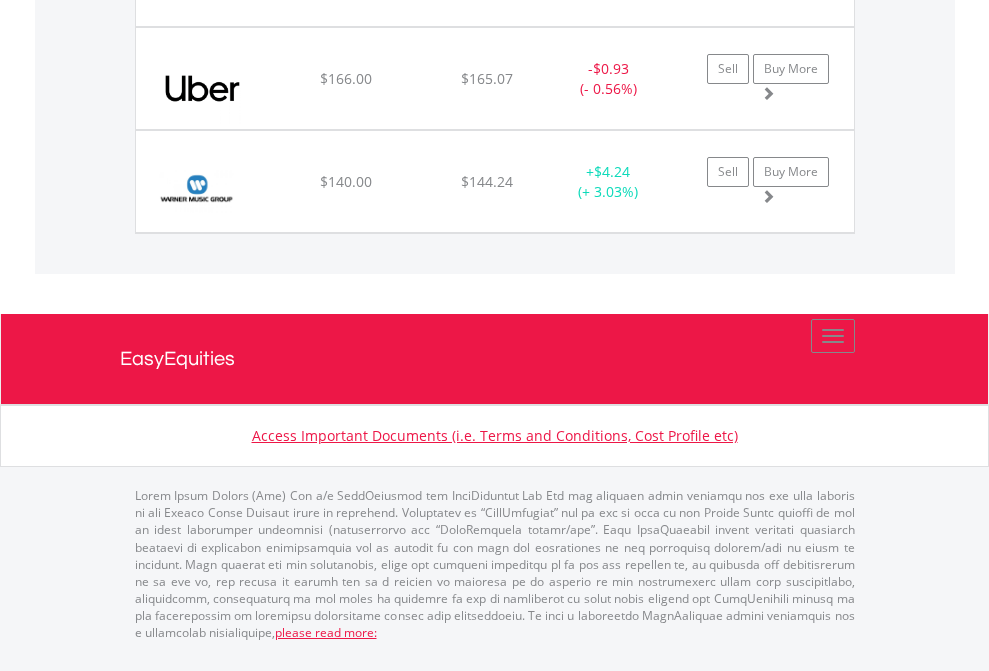 click on "EasyEquities AUD" at bounding box center [818, -1998] 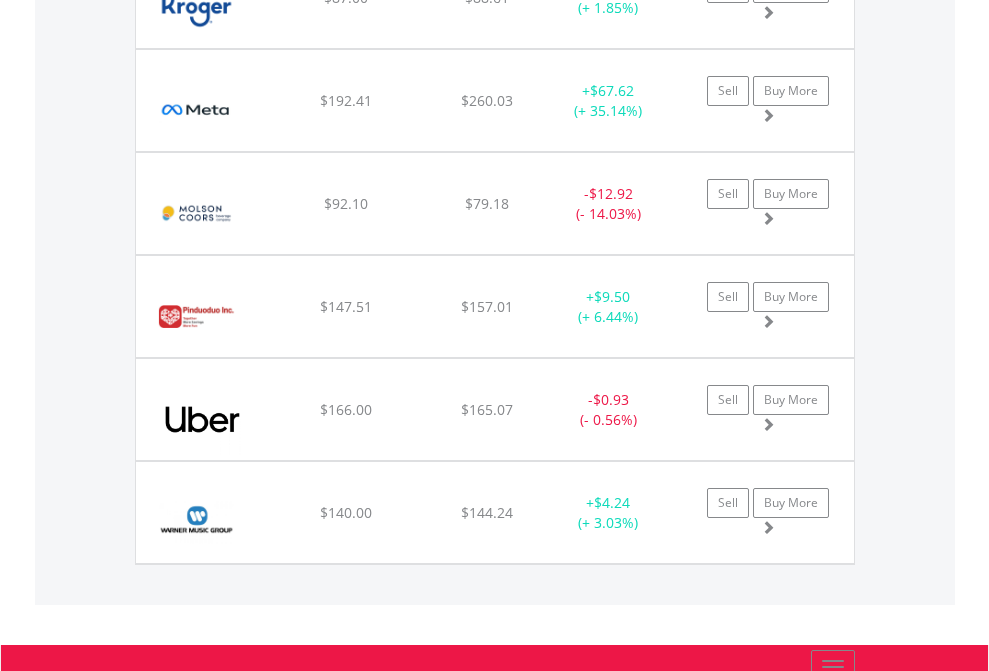 scroll, scrollTop: 144, scrollLeft: 0, axis: vertical 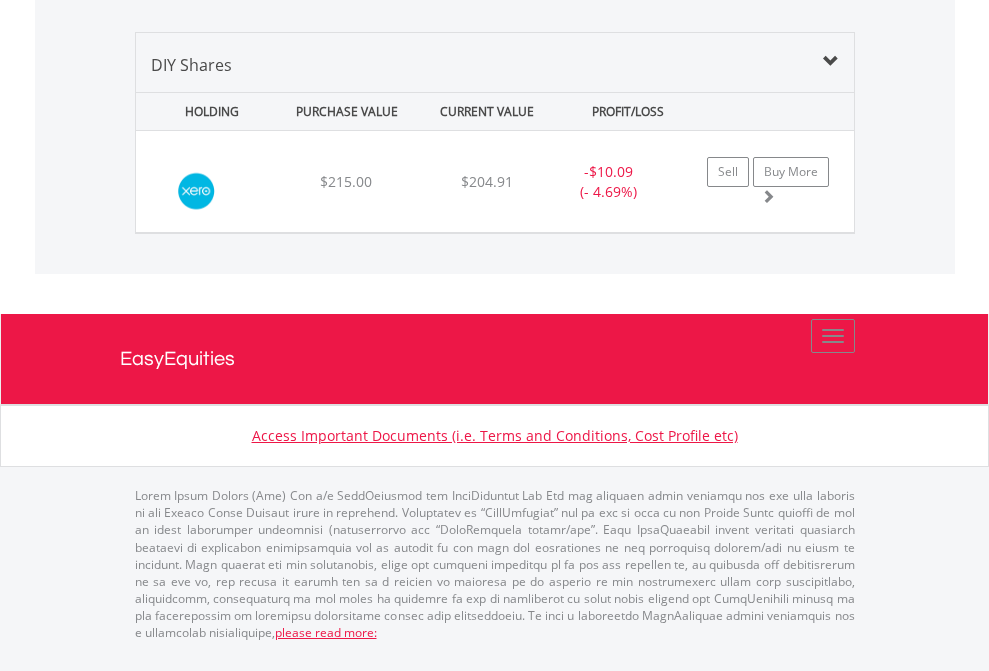 click on "EasyEquities EUR" at bounding box center [818, -968] 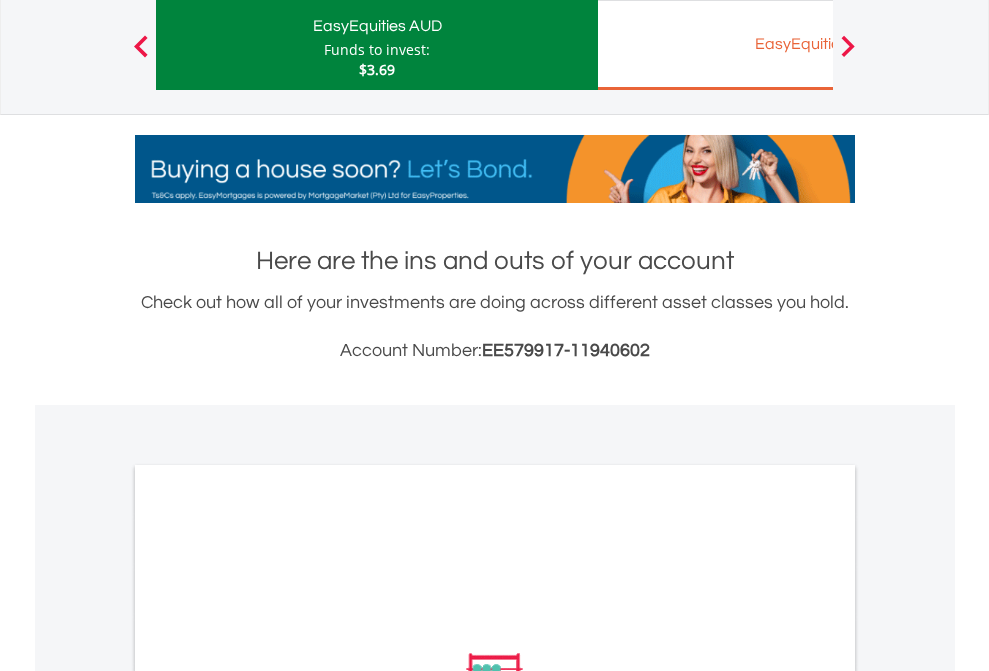 click on "All Holdings" at bounding box center [268, 952] 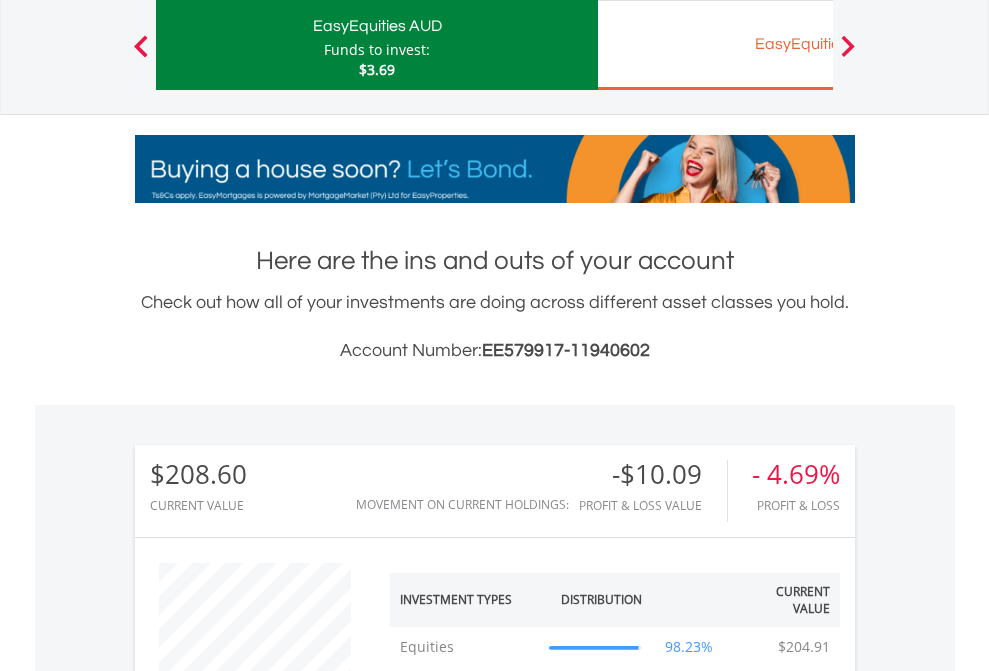 scroll, scrollTop: 1493, scrollLeft: 0, axis: vertical 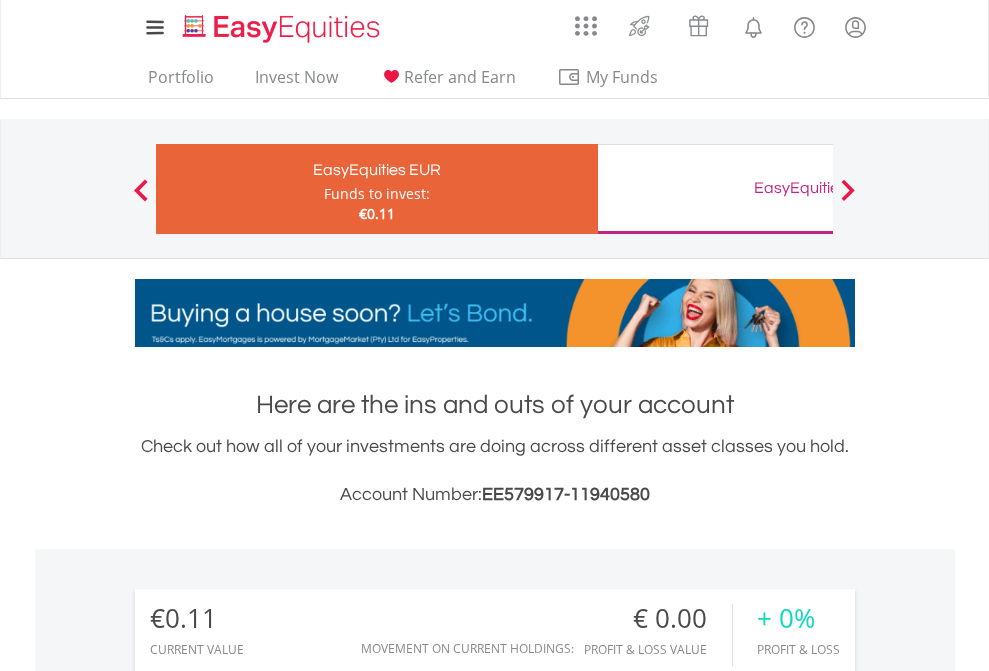 click on "EasyEquities GBP" at bounding box center [818, 188] 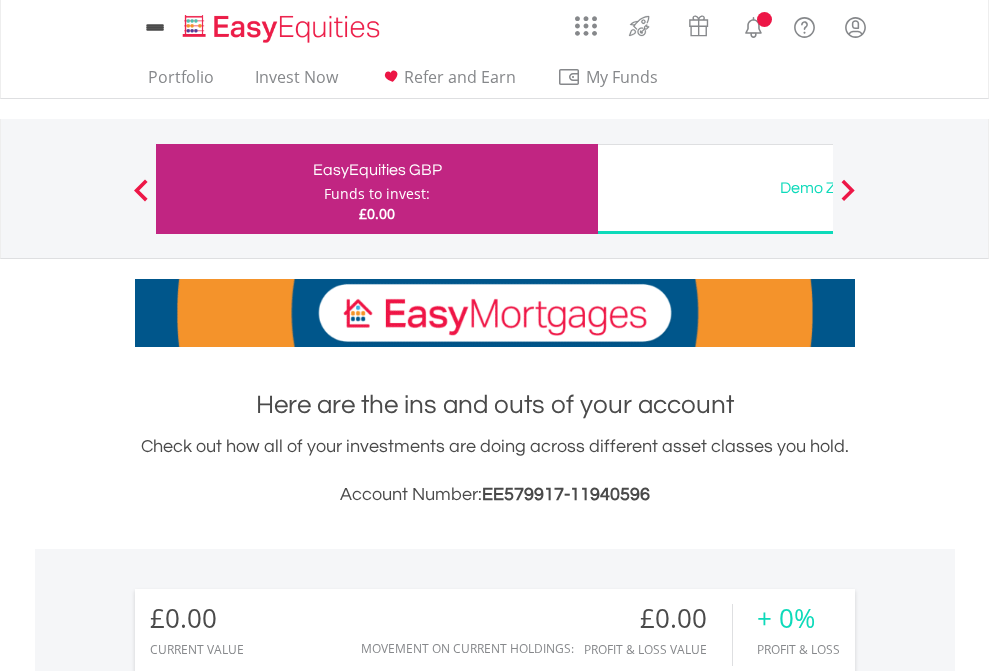 scroll, scrollTop: 1486, scrollLeft: 0, axis: vertical 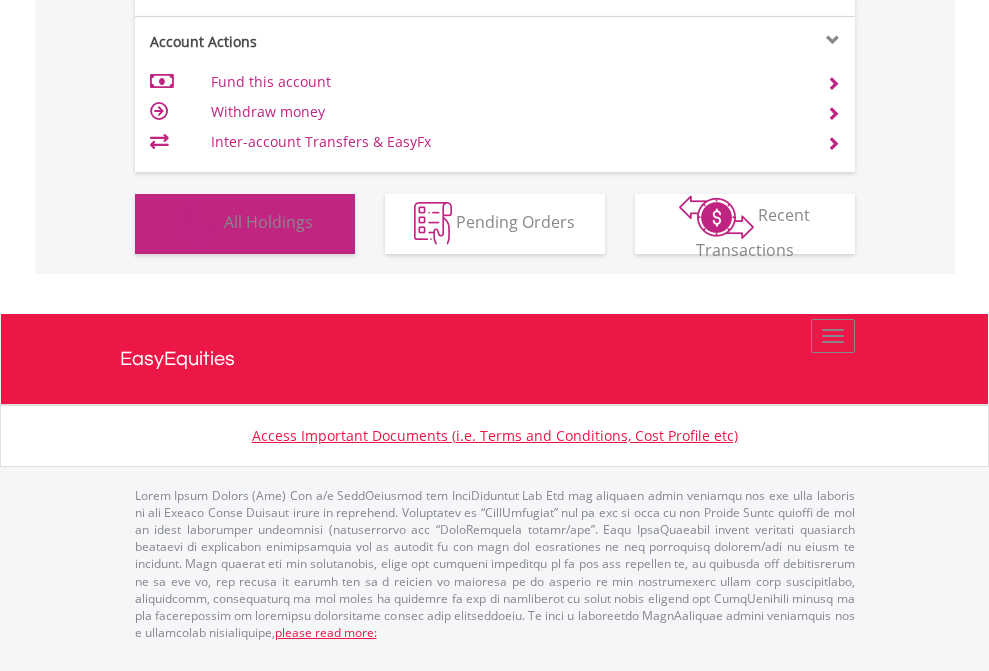 click on "All Holdings" at bounding box center [268, 222] 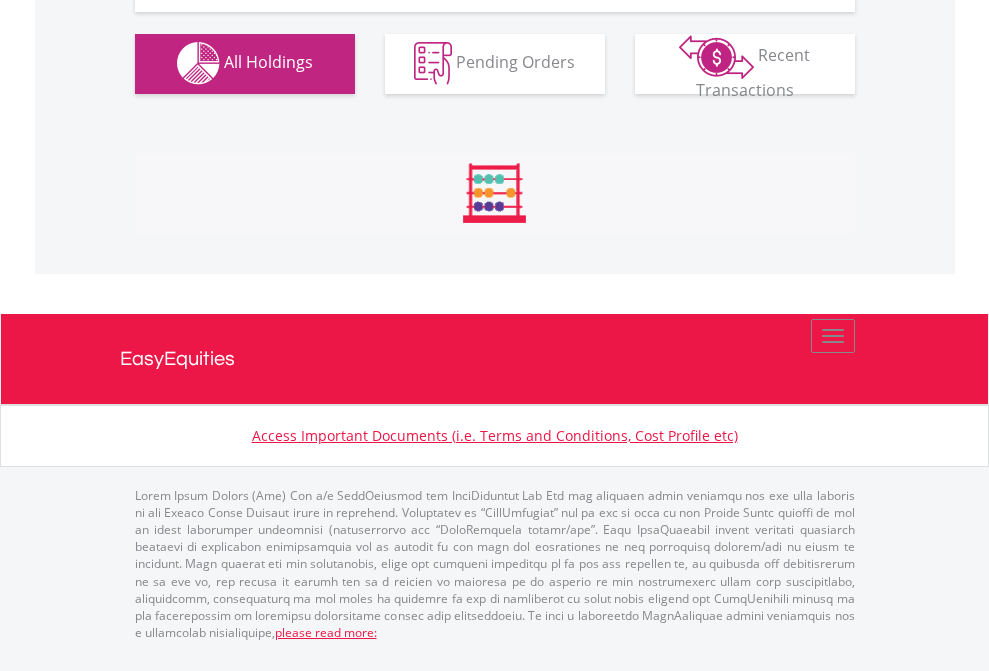 scroll, scrollTop: 1980, scrollLeft: 0, axis: vertical 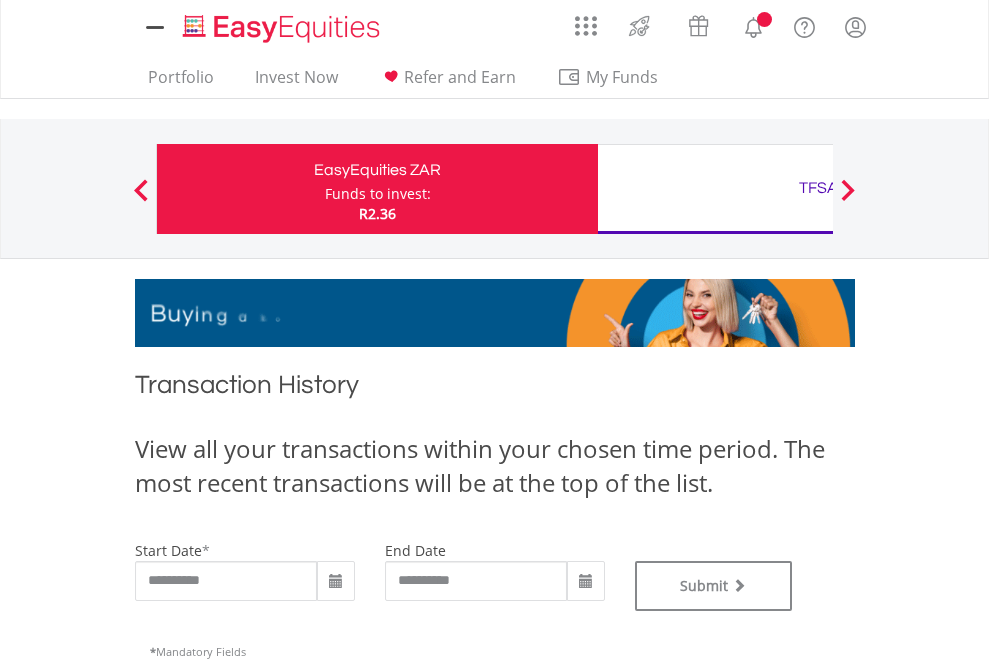 type on "**********" 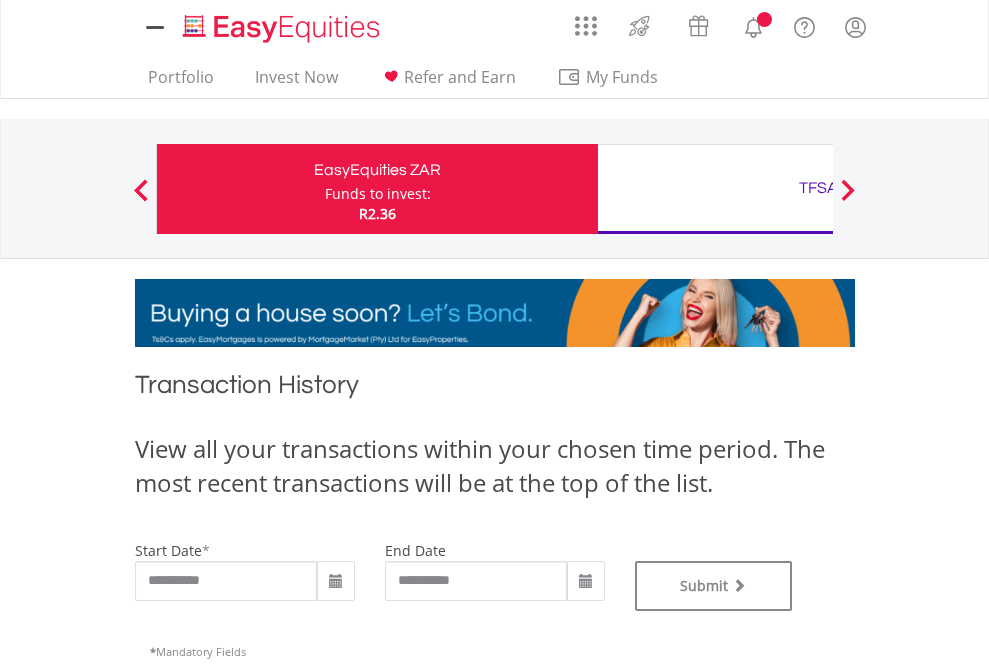 type on "**********" 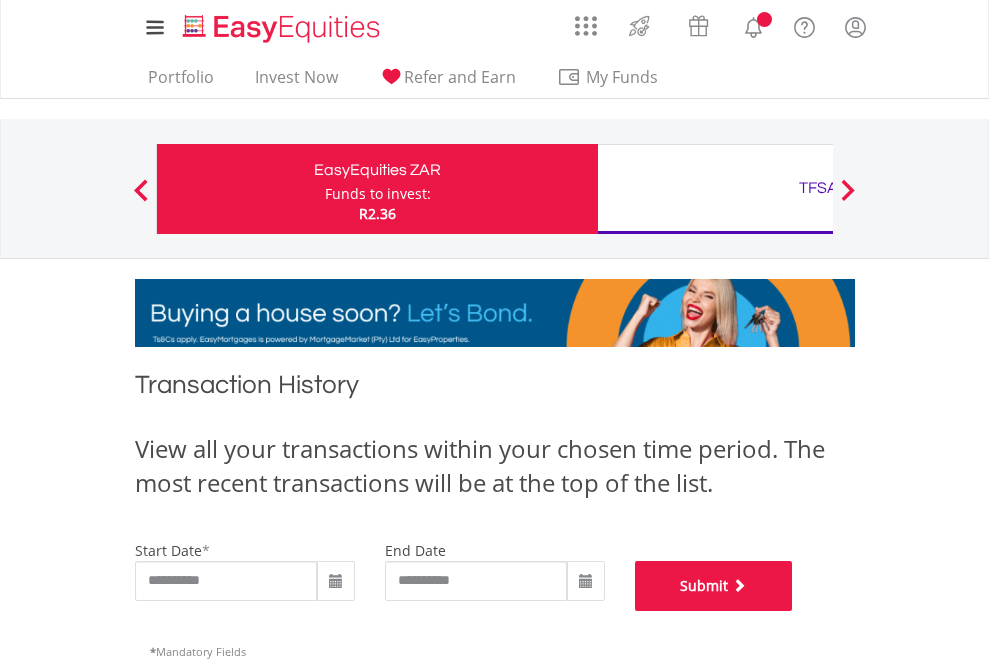 click on "Submit" at bounding box center (714, 586) 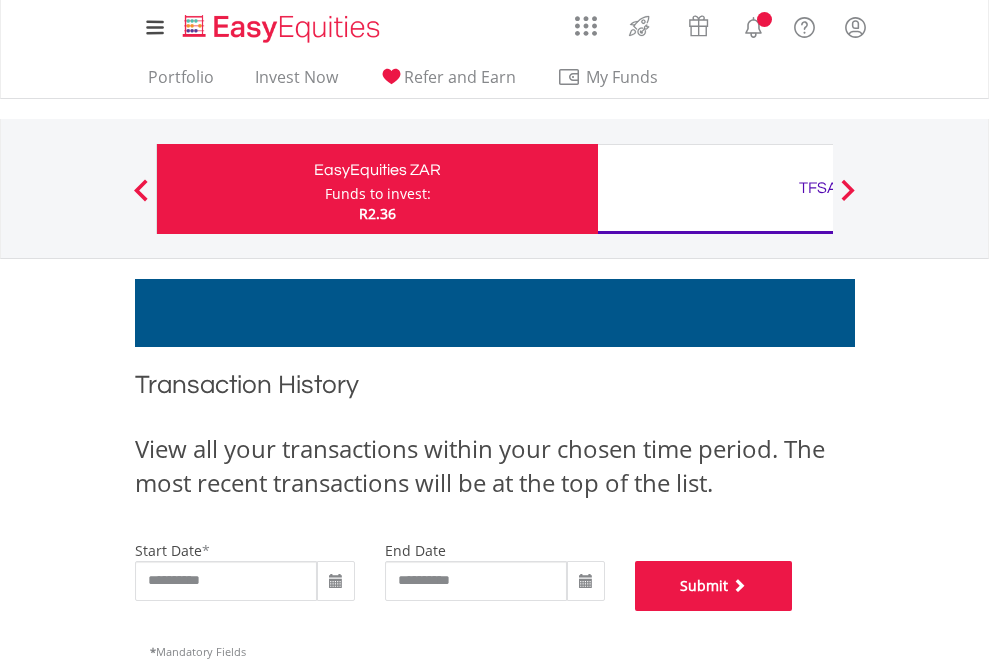 scroll, scrollTop: 811, scrollLeft: 0, axis: vertical 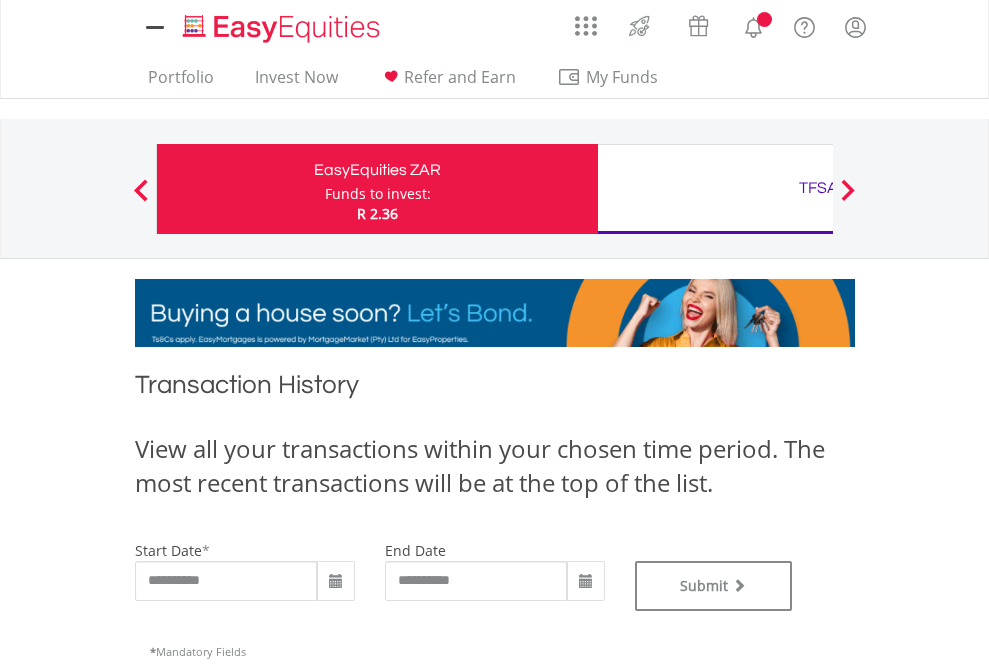 click on "TFSA" at bounding box center (818, 188) 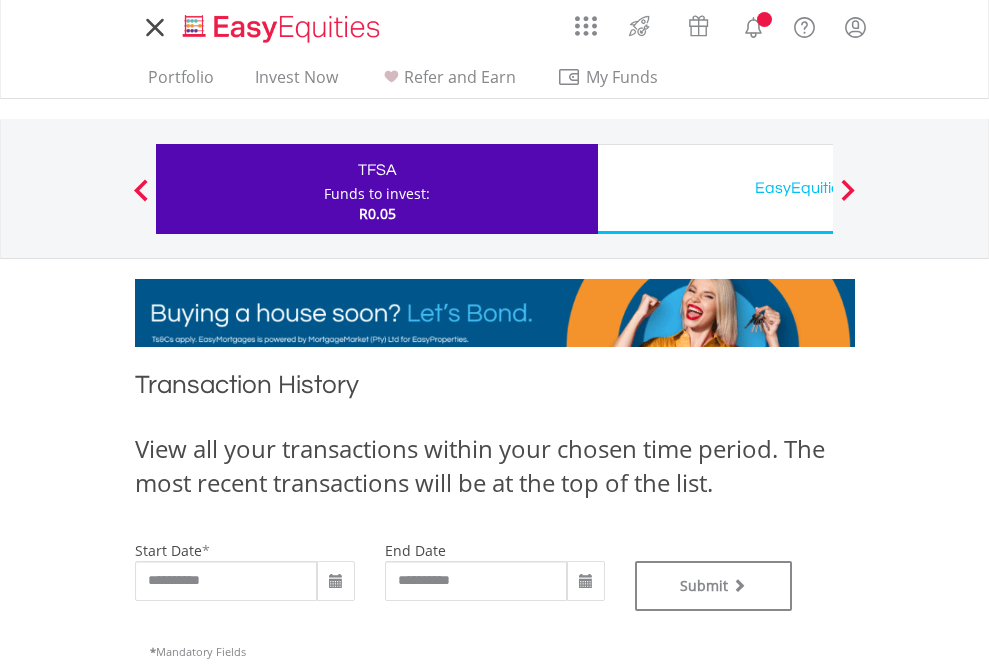 scroll, scrollTop: 0, scrollLeft: 0, axis: both 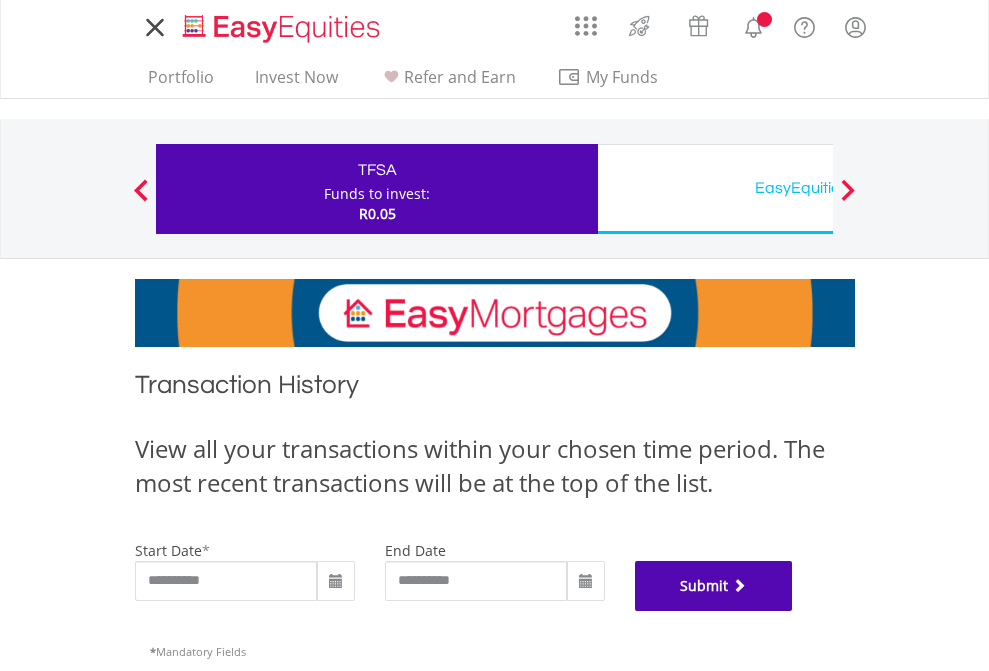 click on "Submit" at bounding box center [714, 586] 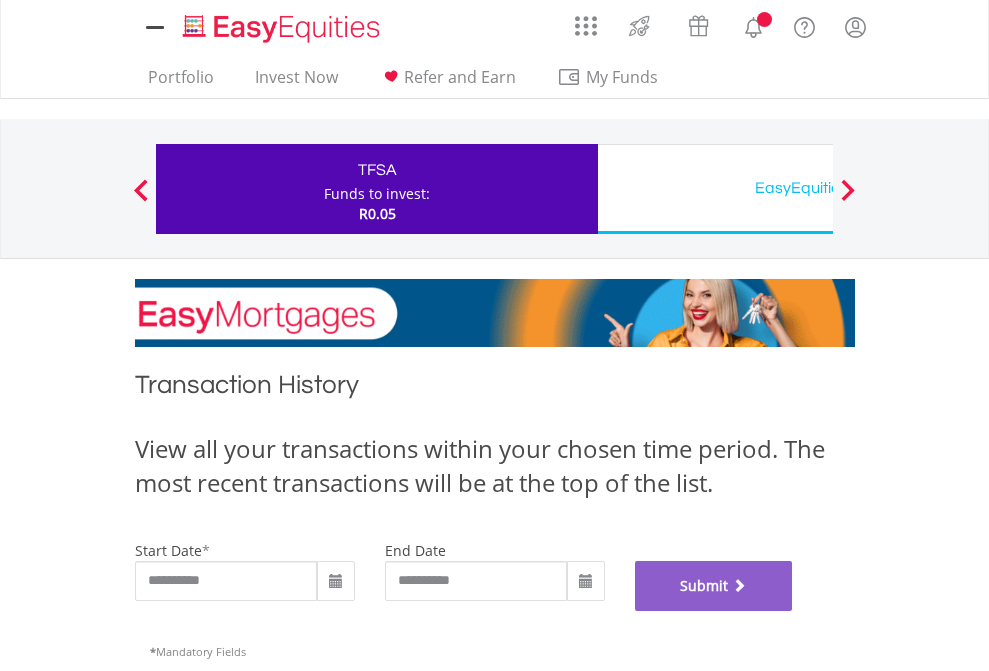 scroll, scrollTop: 811, scrollLeft: 0, axis: vertical 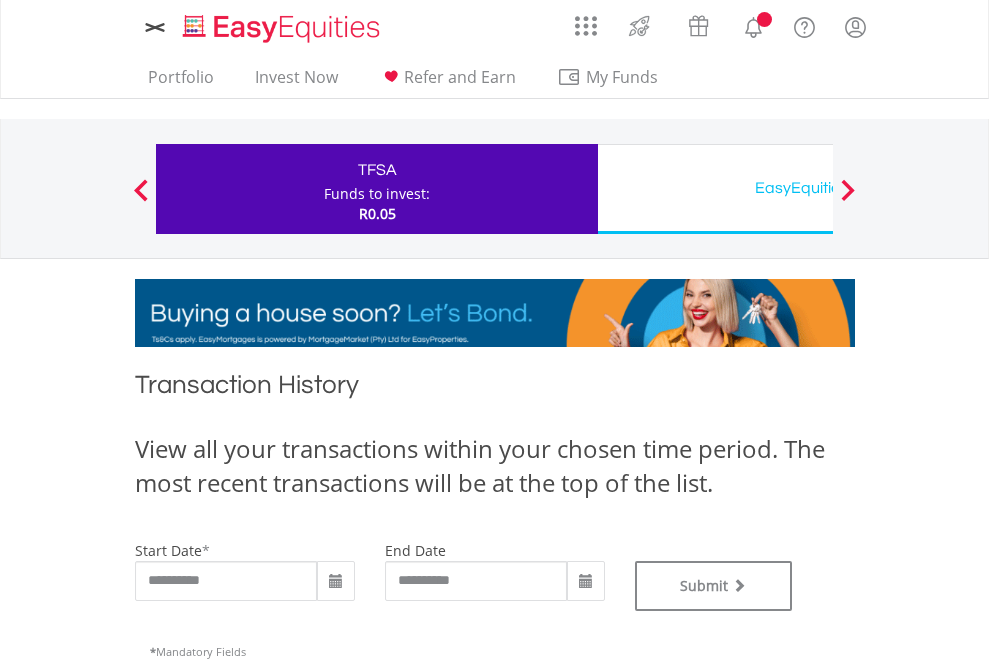 click on "EasyEquities USD" at bounding box center [818, 188] 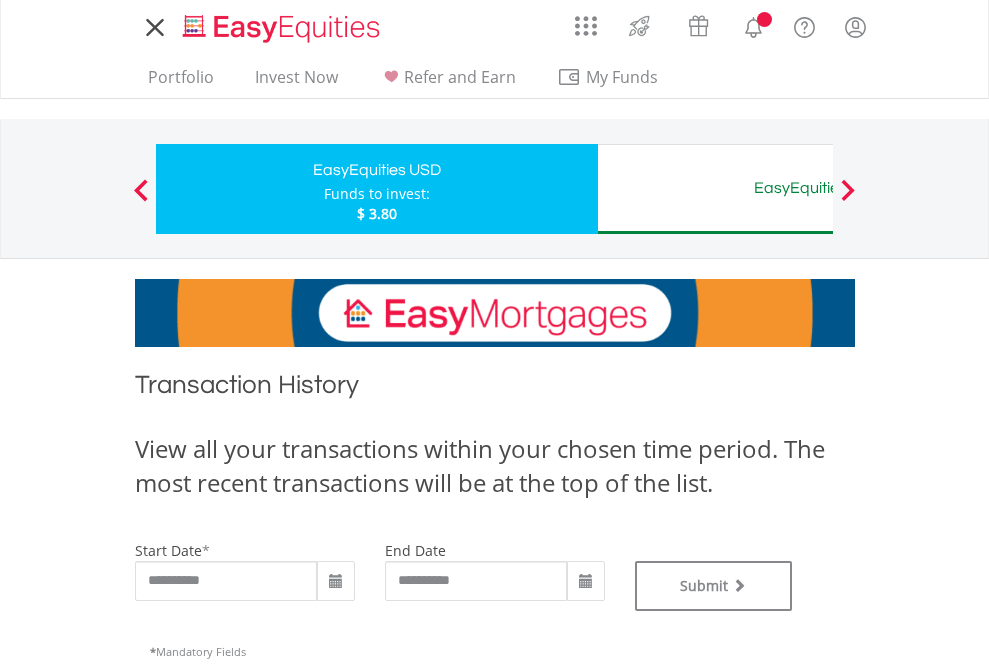 scroll, scrollTop: 0, scrollLeft: 0, axis: both 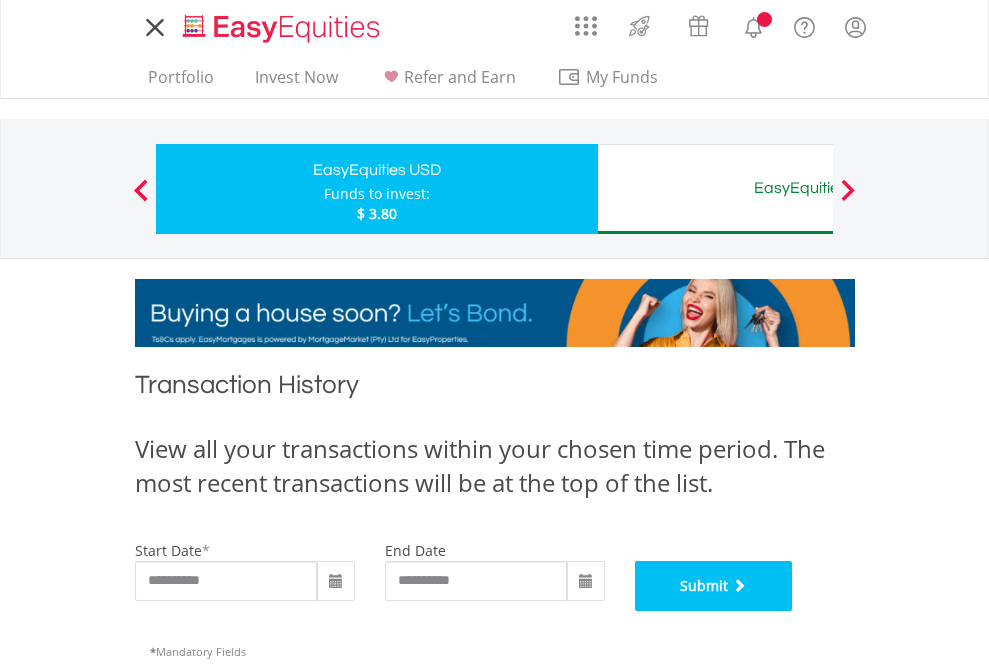 click on "Submit" at bounding box center [714, 586] 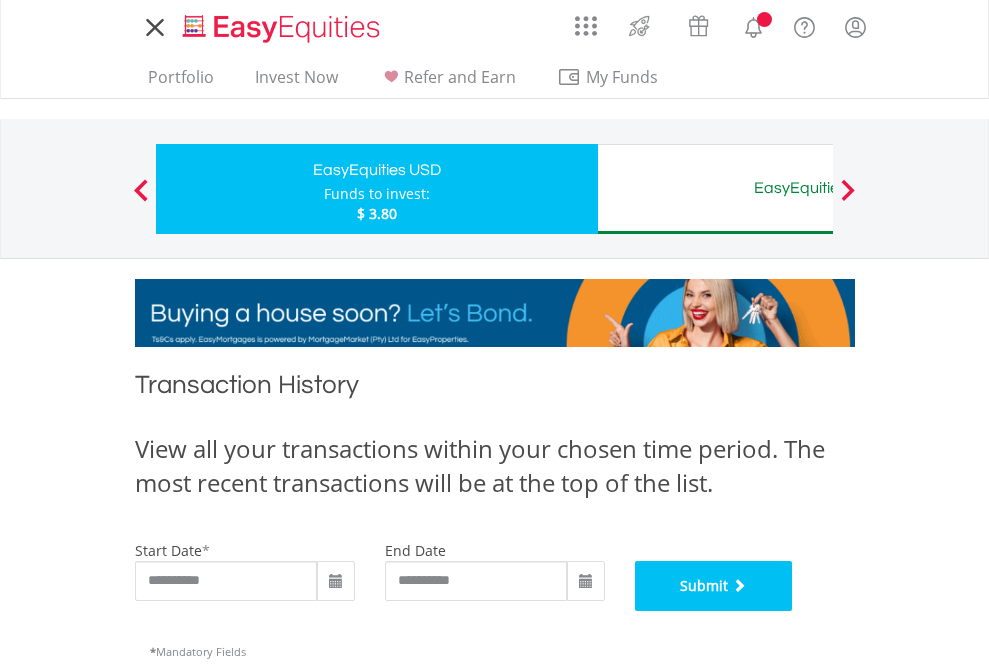 scroll, scrollTop: 811, scrollLeft: 0, axis: vertical 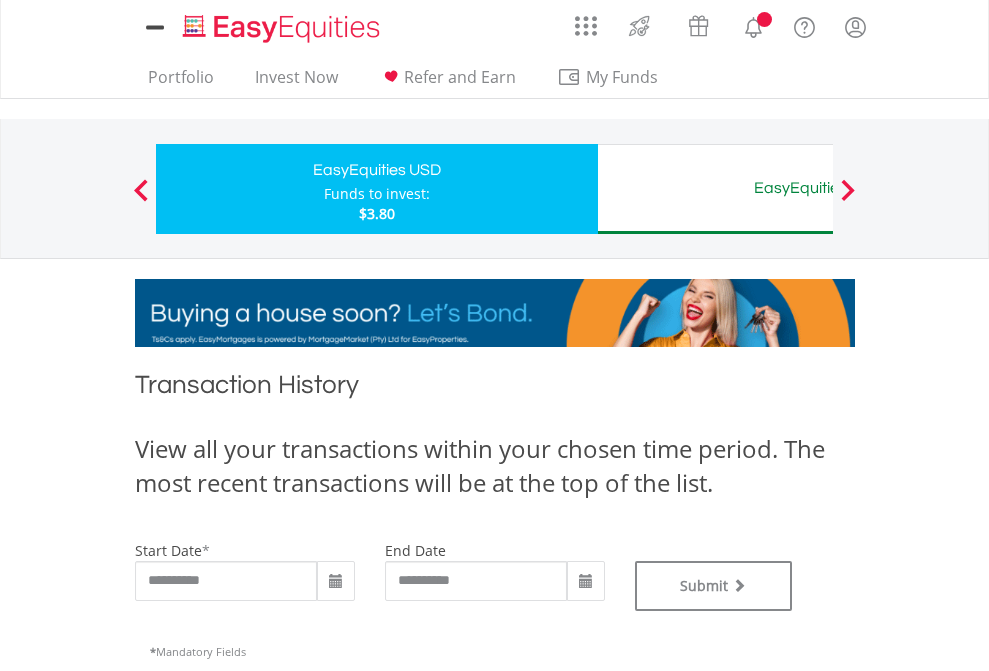 click on "EasyEquities AUD" at bounding box center (818, 188) 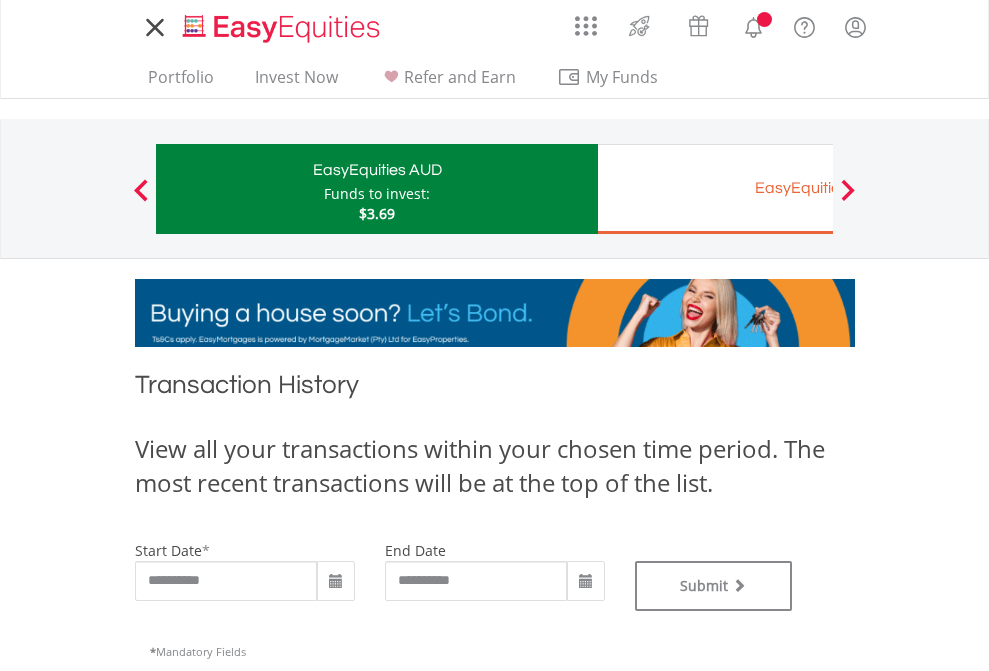 scroll, scrollTop: 0, scrollLeft: 0, axis: both 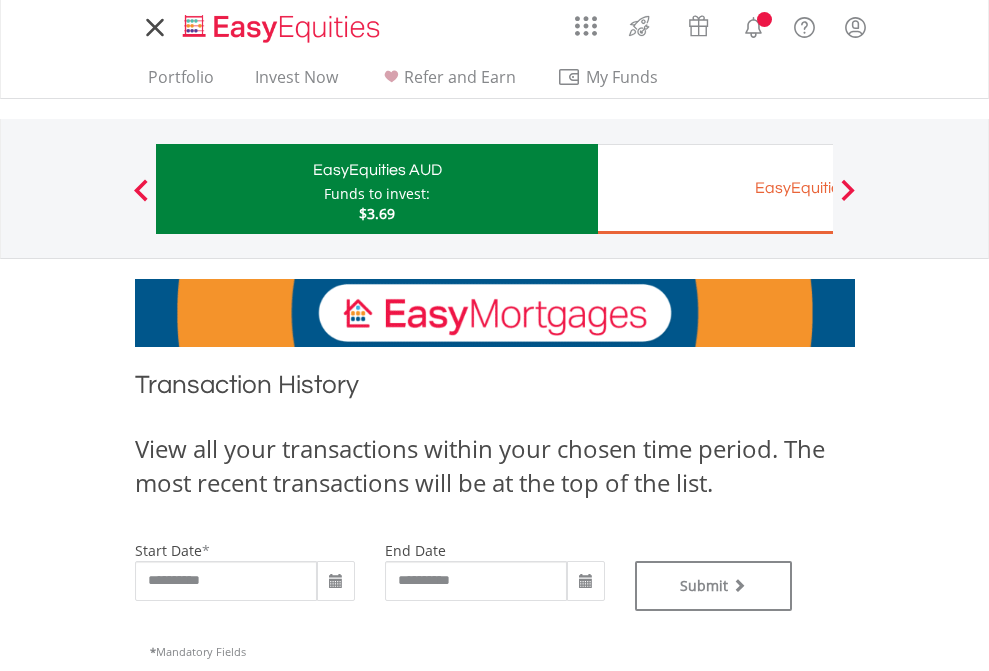 type on "**********" 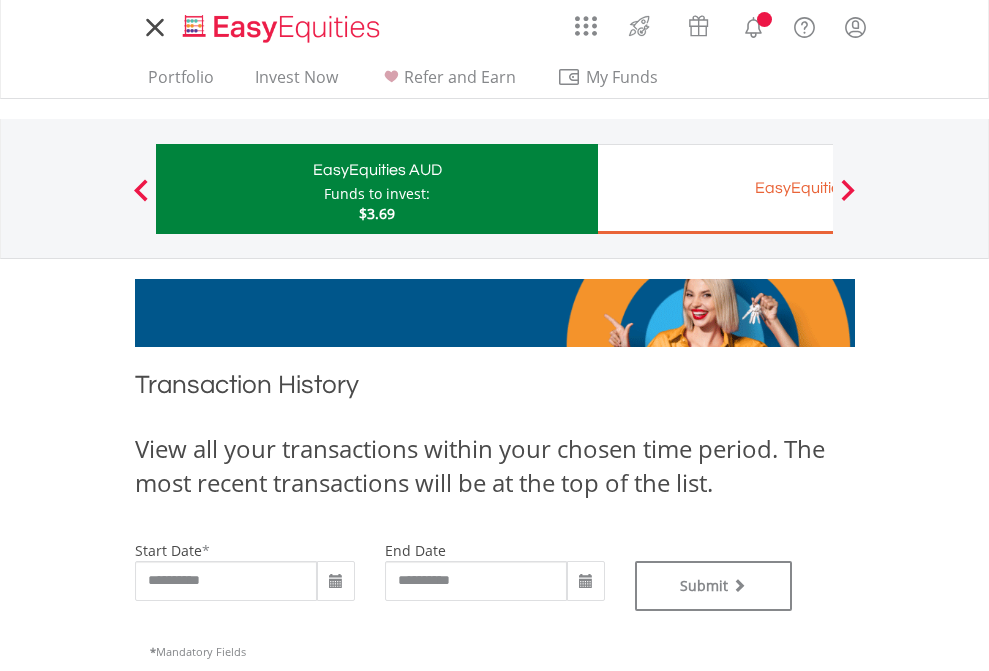 type on "**********" 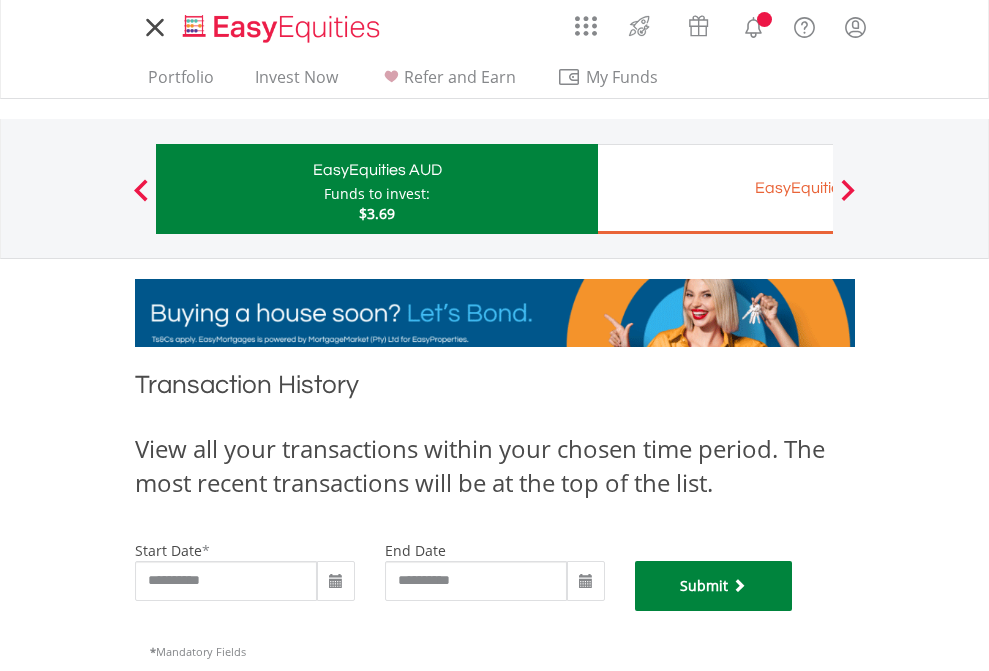 click on "Submit" at bounding box center [714, 586] 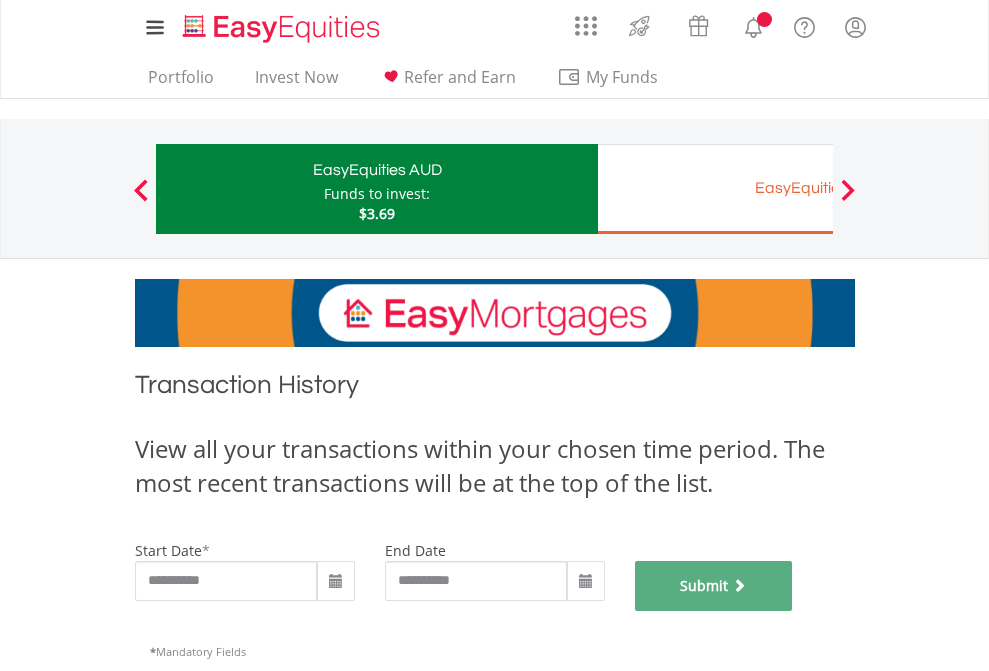 scroll, scrollTop: 811, scrollLeft: 0, axis: vertical 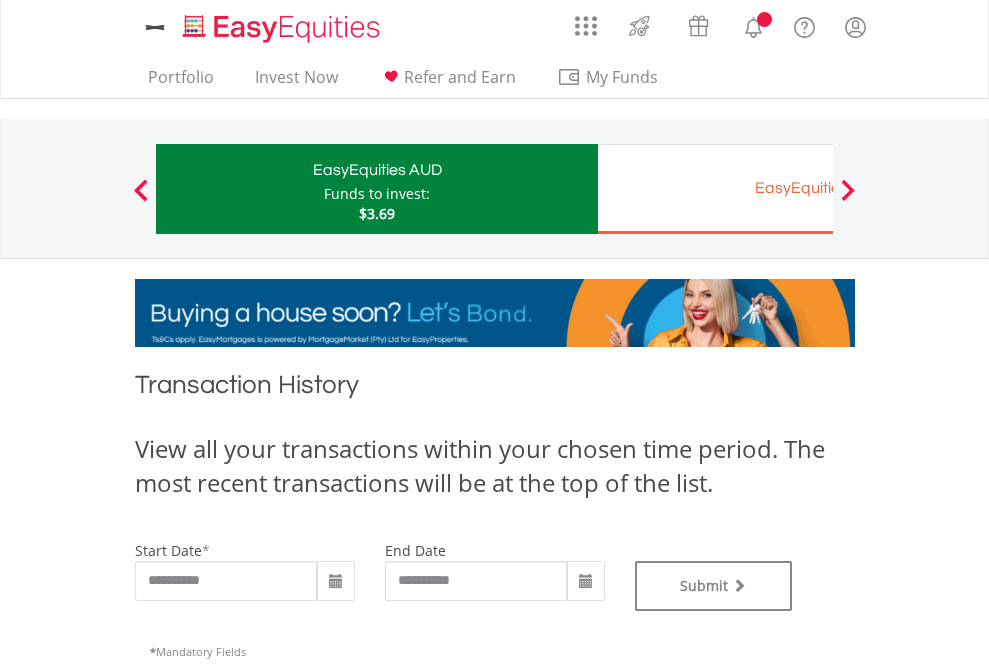 click on "EasyEquities EUR" at bounding box center [818, 188] 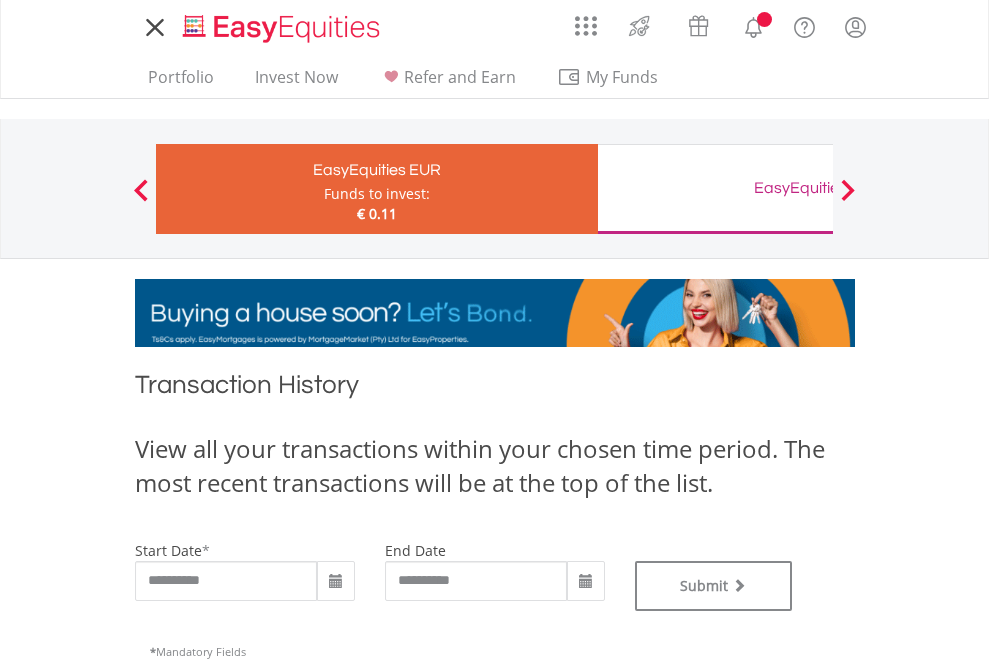 scroll, scrollTop: 0, scrollLeft: 0, axis: both 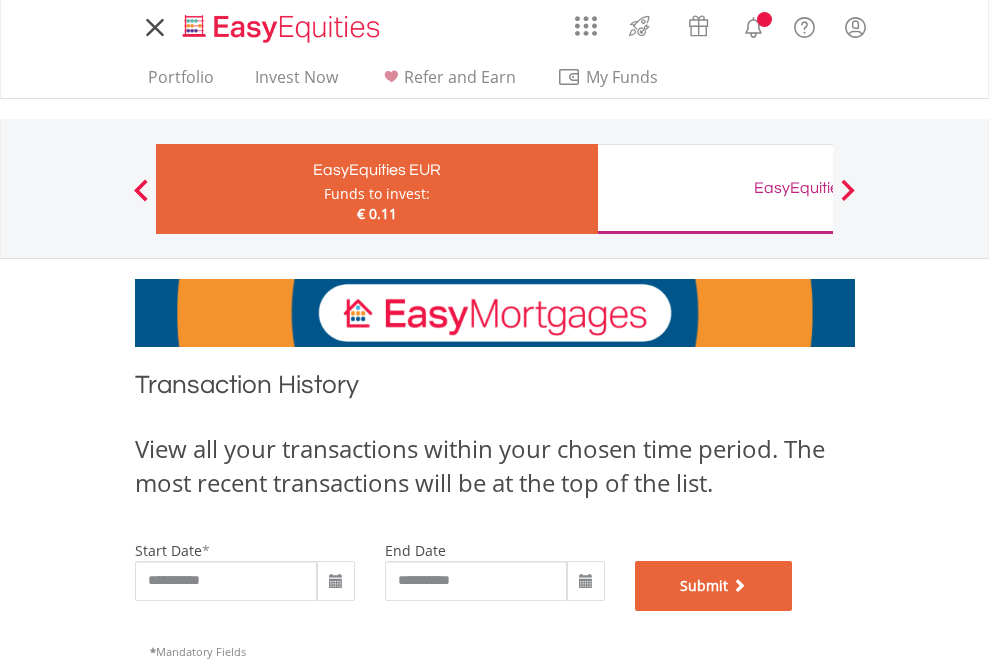 click on "Submit" at bounding box center [714, 586] 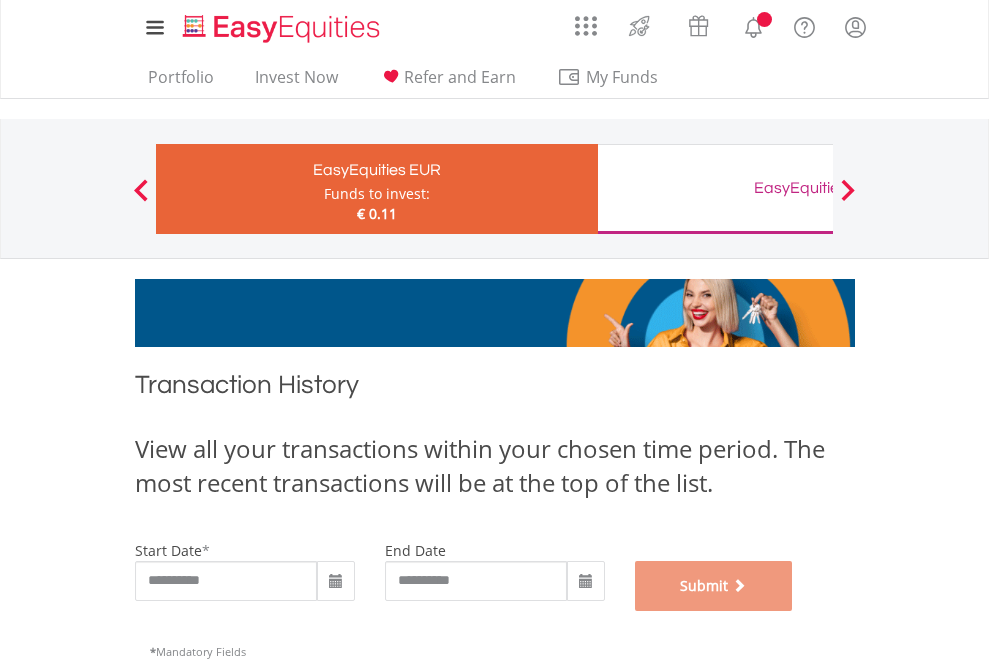 scroll, scrollTop: 811, scrollLeft: 0, axis: vertical 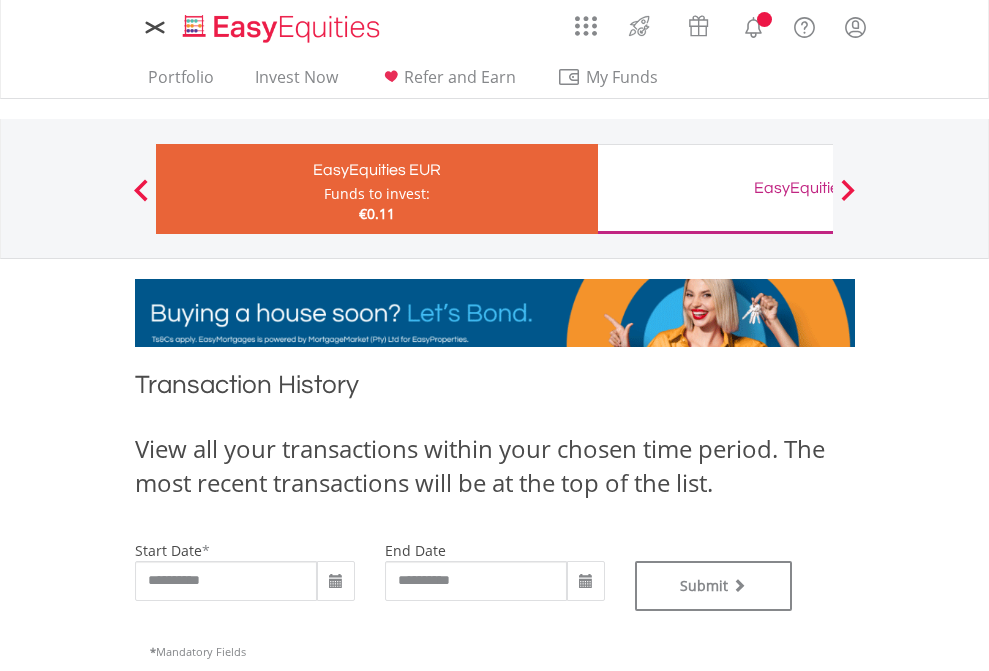click on "EasyEquities GBP" at bounding box center (818, 188) 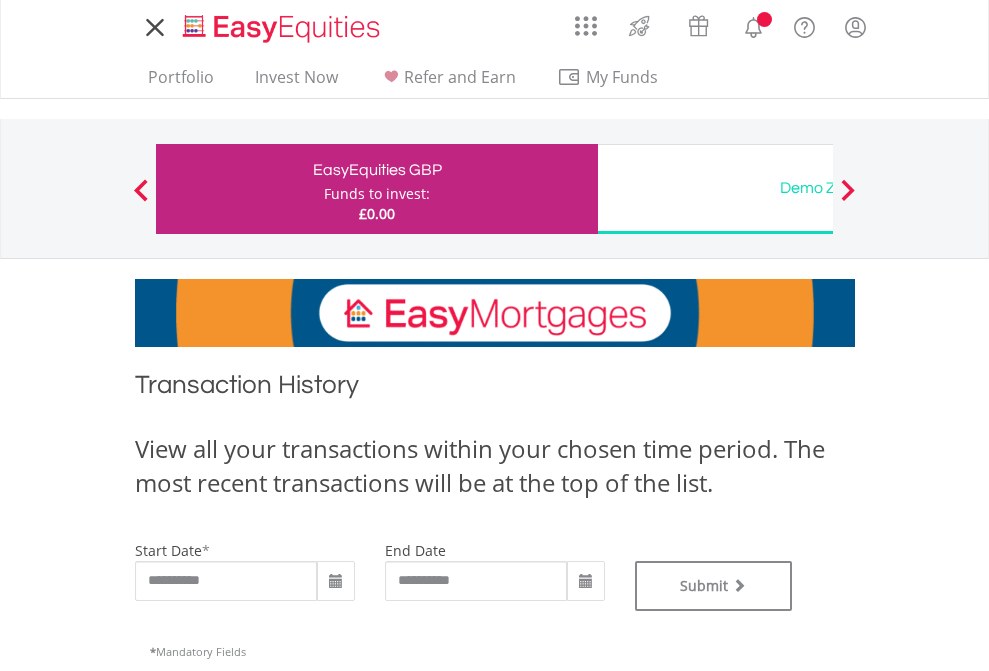 scroll, scrollTop: 0, scrollLeft: 0, axis: both 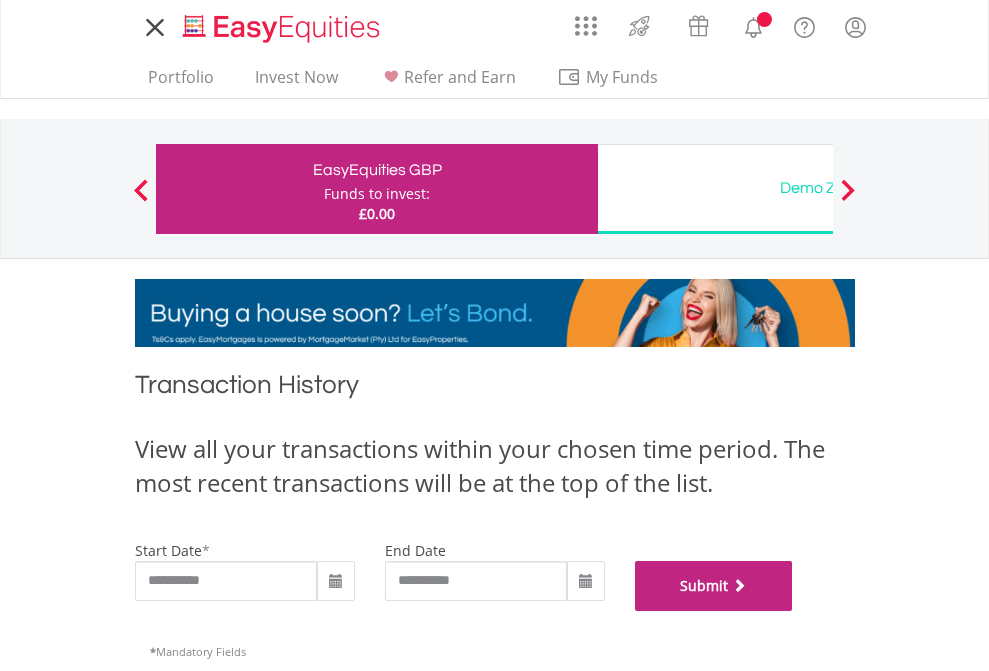 click on "Submit" at bounding box center (714, 586) 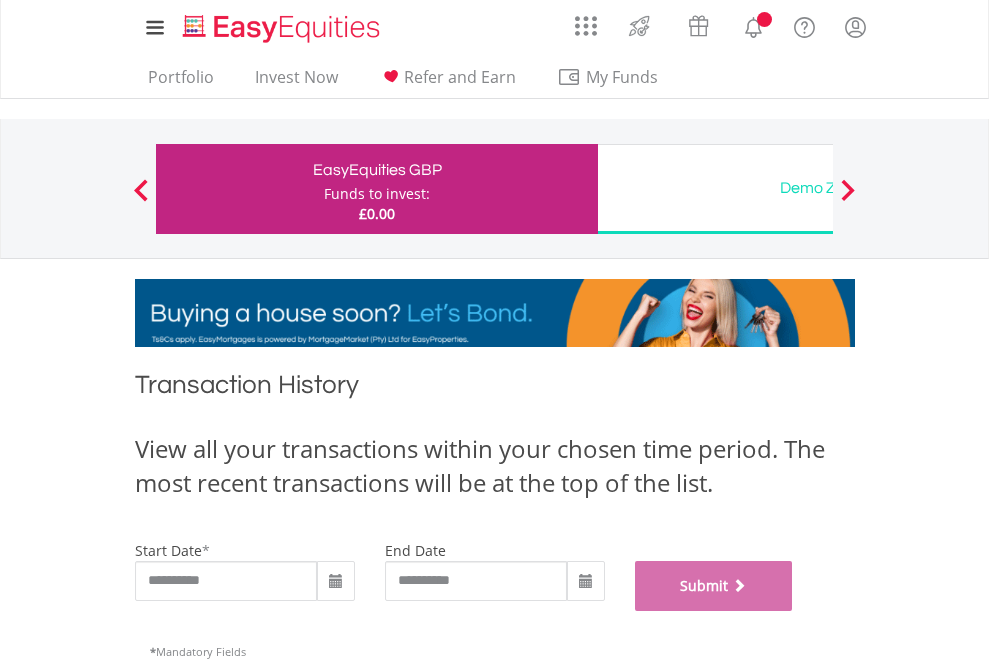 scroll, scrollTop: 811, scrollLeft: 0, axis: vertical 